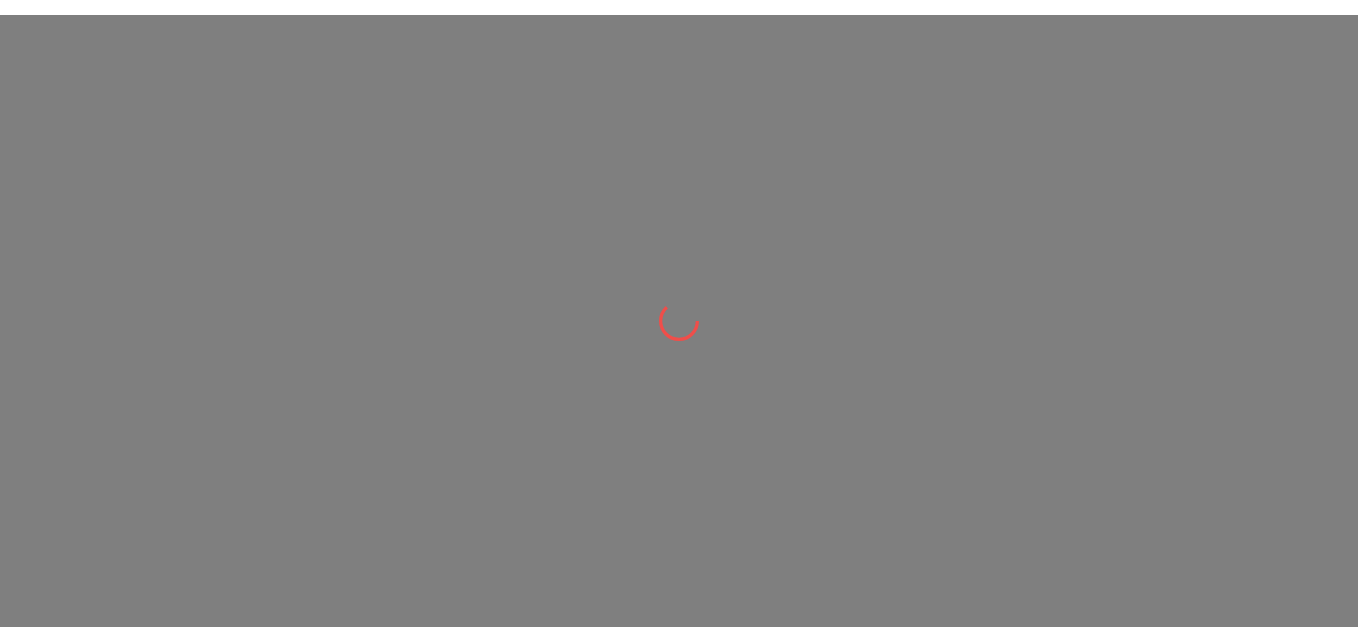 scroll, scrollTop: 0, scrollLeft: 0, axis: both 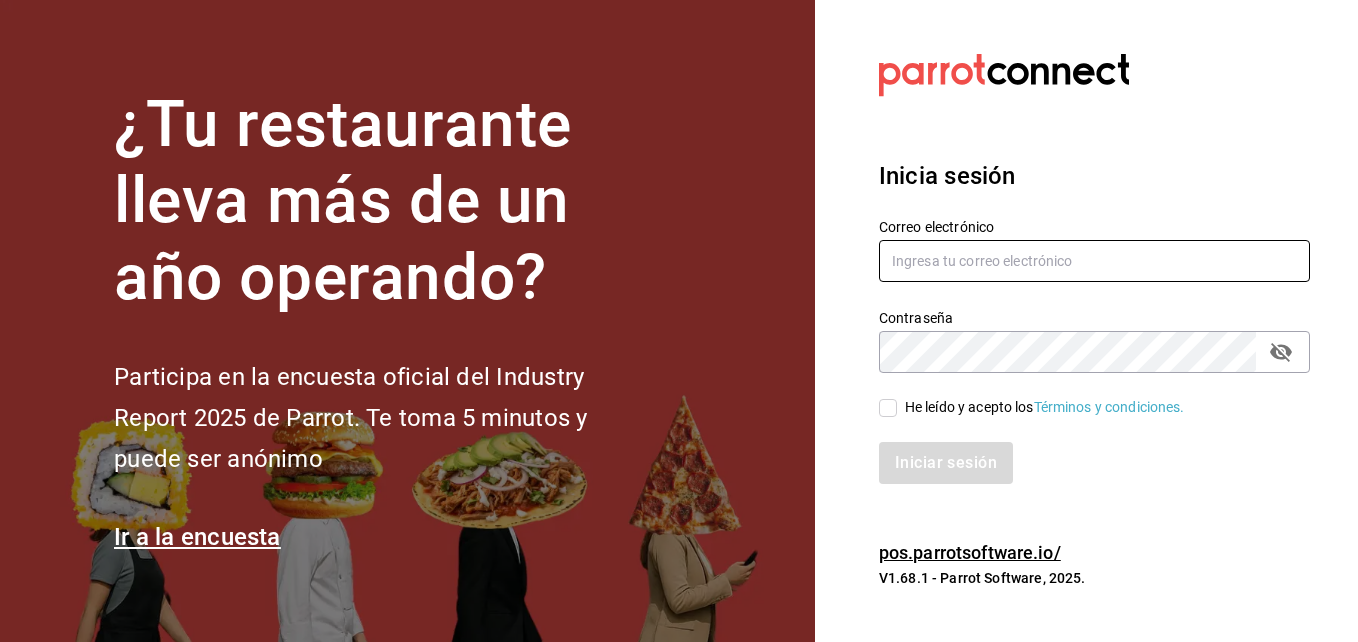 type on "[USERNAME]@[example.com]" 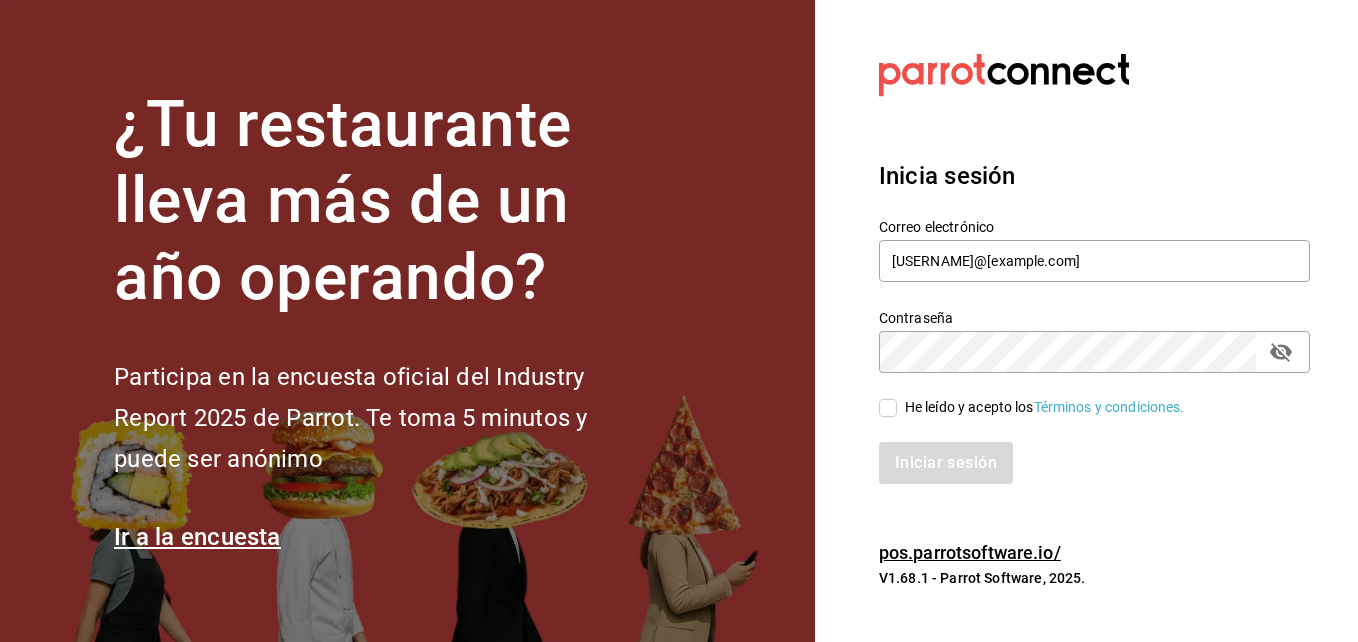 click on "He leído y acepto los  Términos y condiciones." at bounding box center (888, 408) 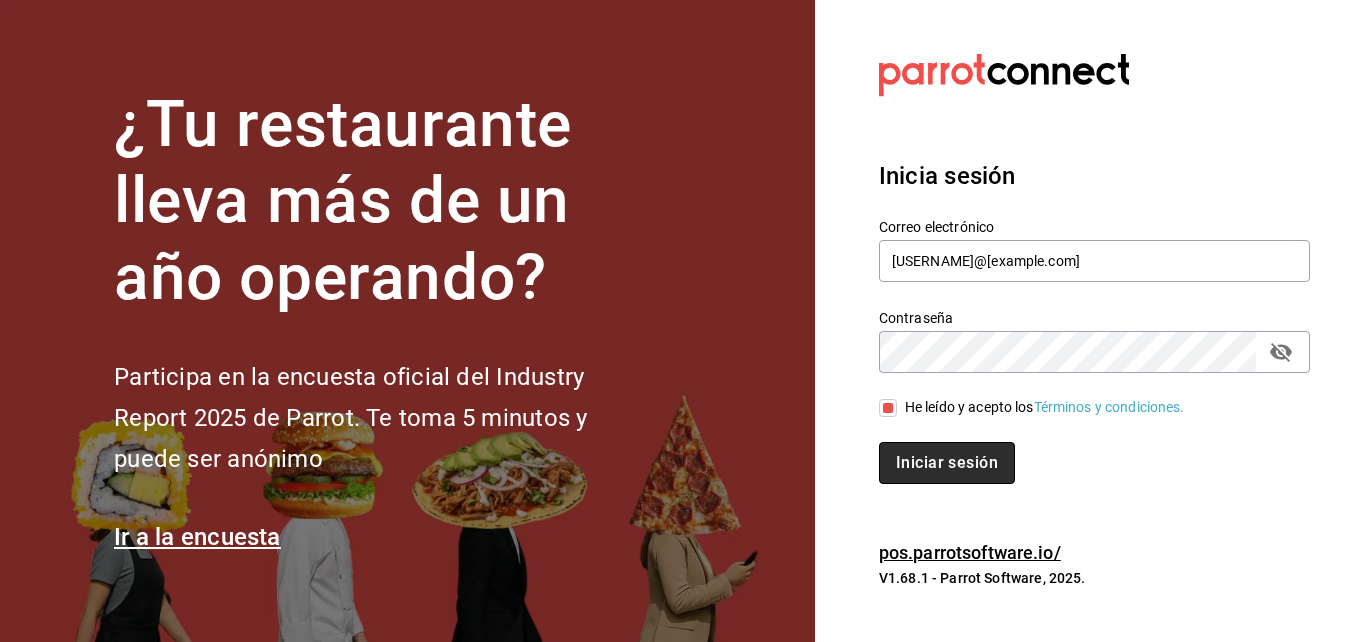 click on "Iniciar sesión" at bounding box center (947, 463) 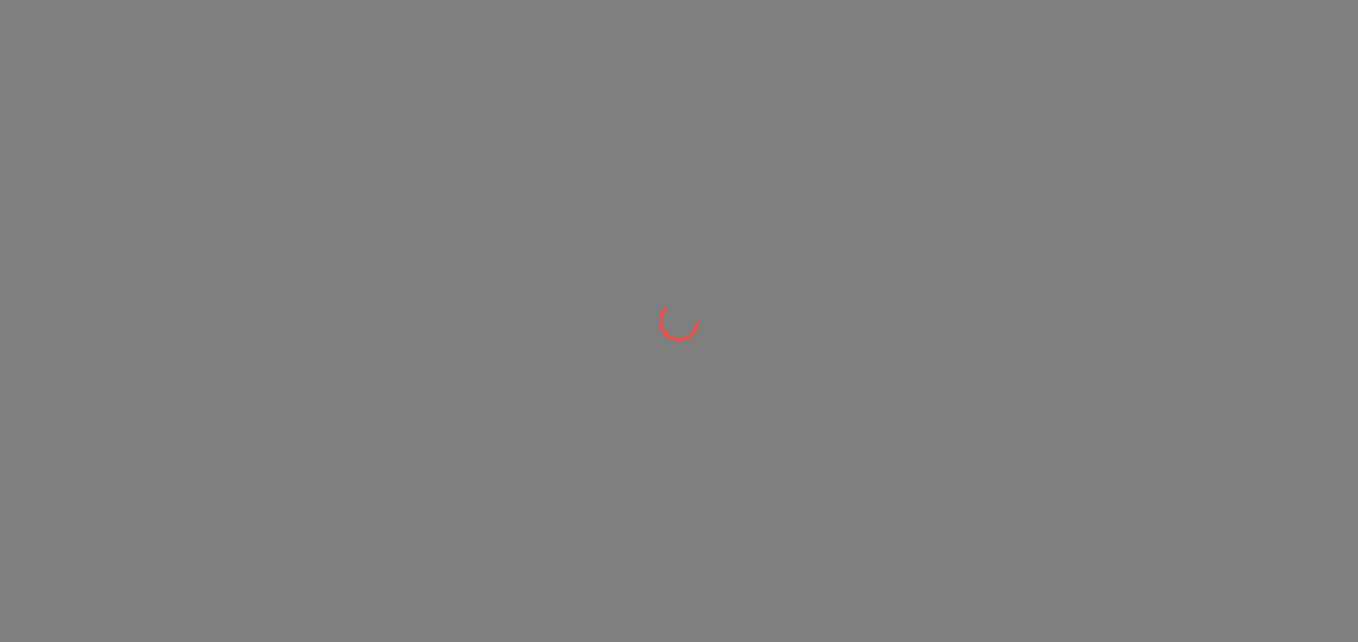 scroll, scrollTop: 0, scrollLeft: 0, axis: both 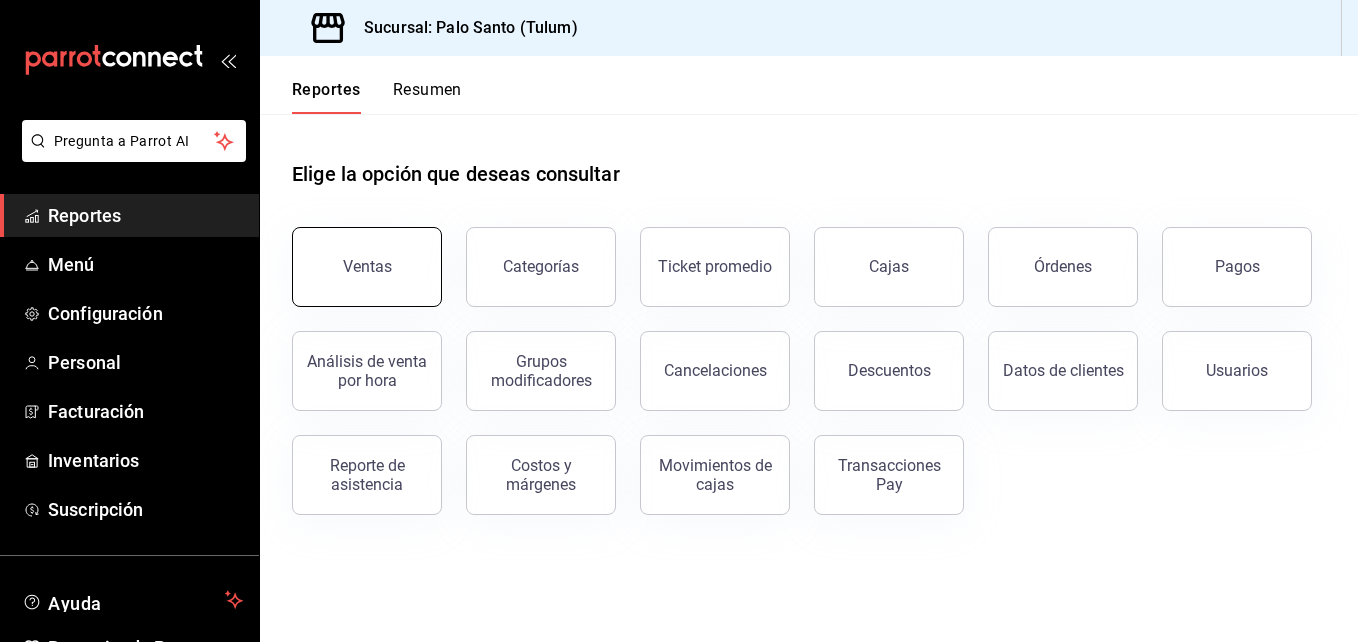 click on "Ventas" at bounding box center [367, 267] 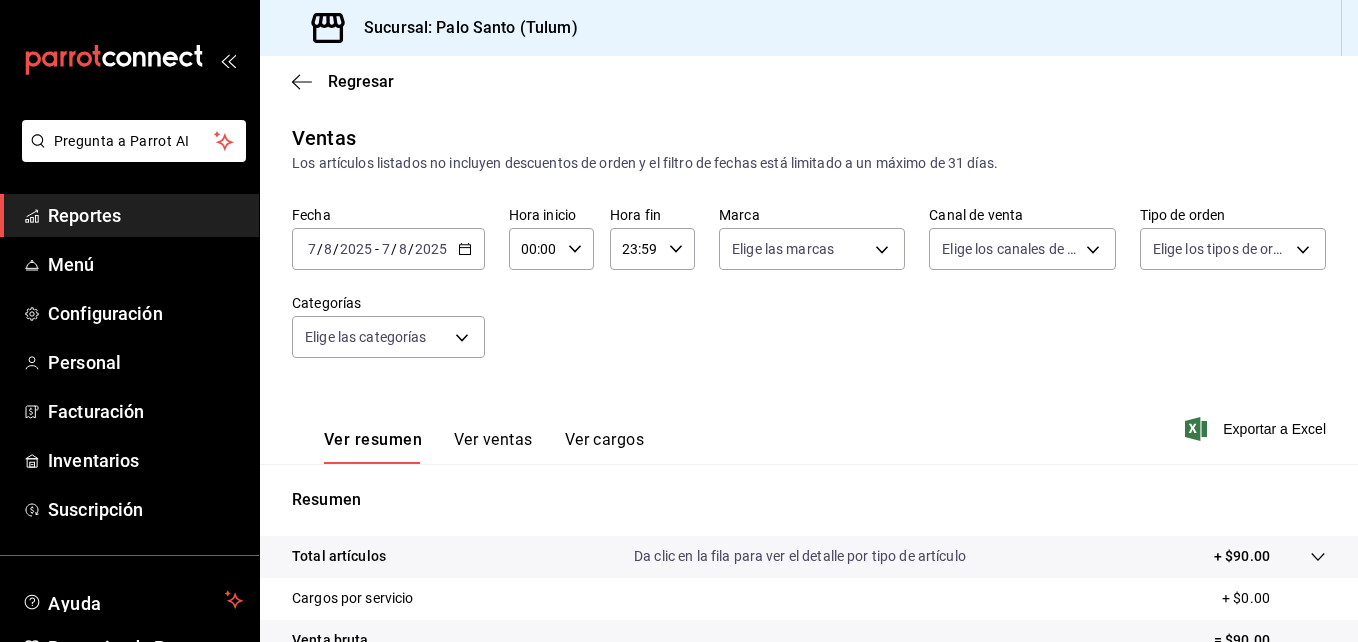 click on "2025-08-07 7 / 8 / 2025 - 2025-08-07 7 / 8 / 2025" at bounding box center [388, 249] 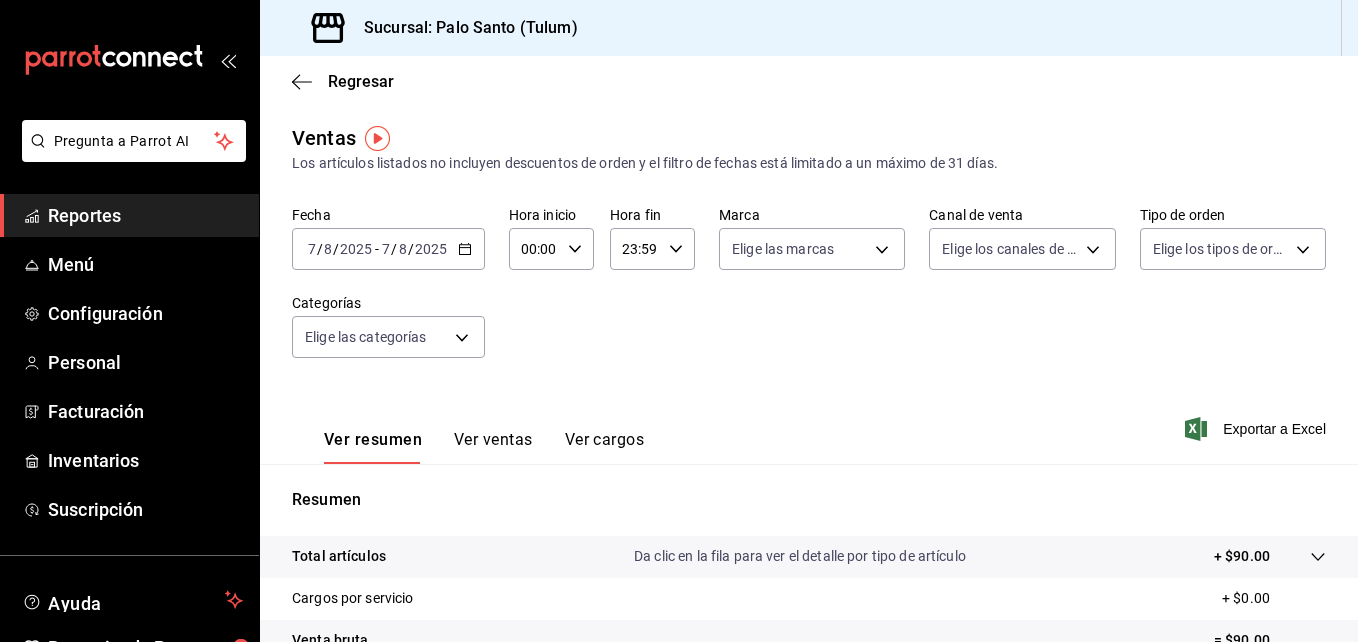 click 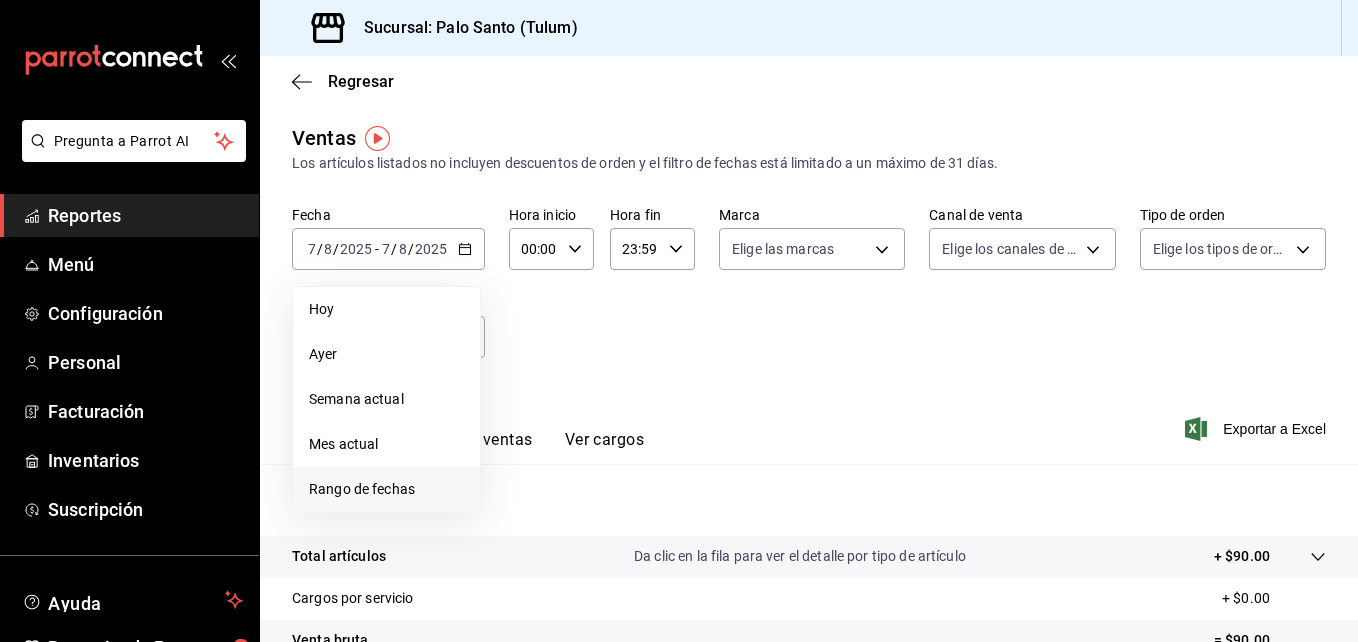 click on "Rango de fechas" at bounding box center [386, 489] 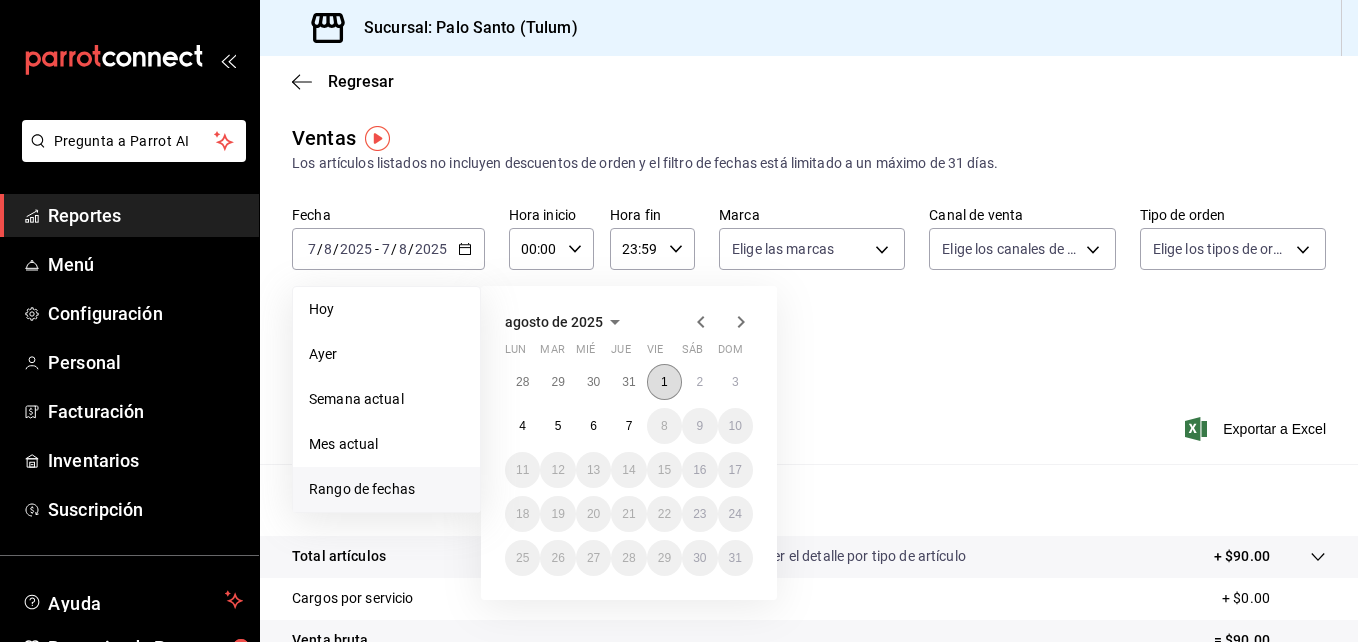 click on "1" at bounding box center [664, 382] 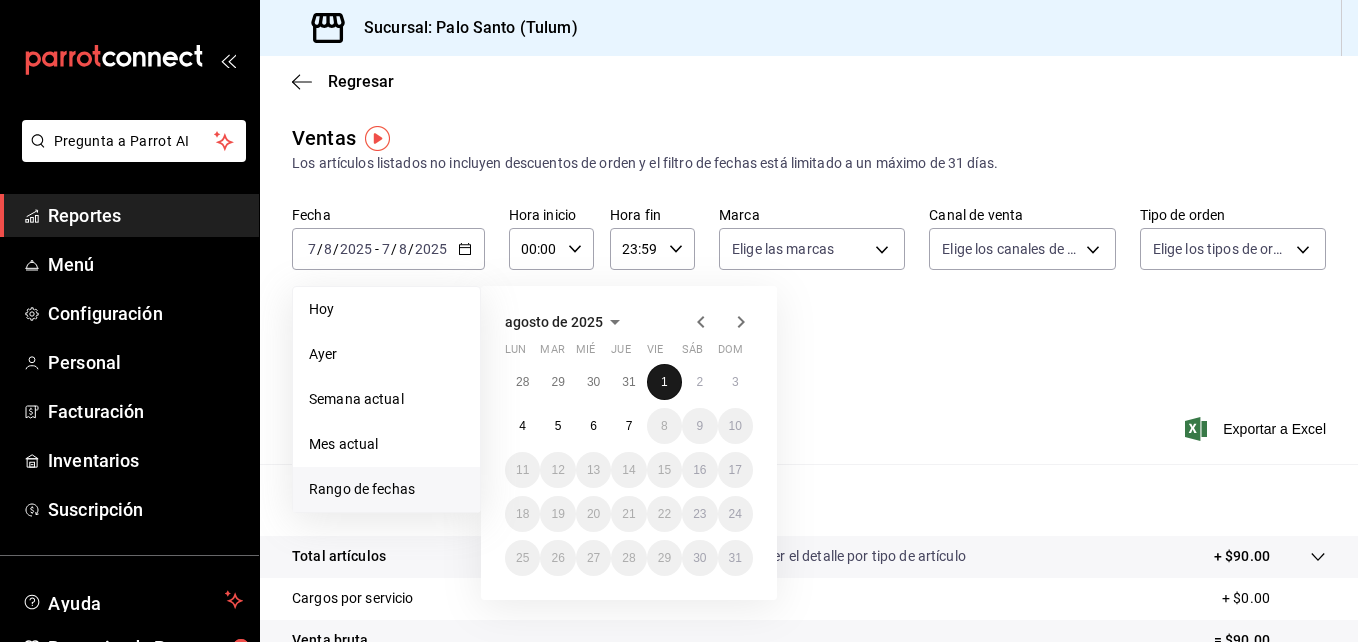 click on "1" at bounding box center (664, 382) 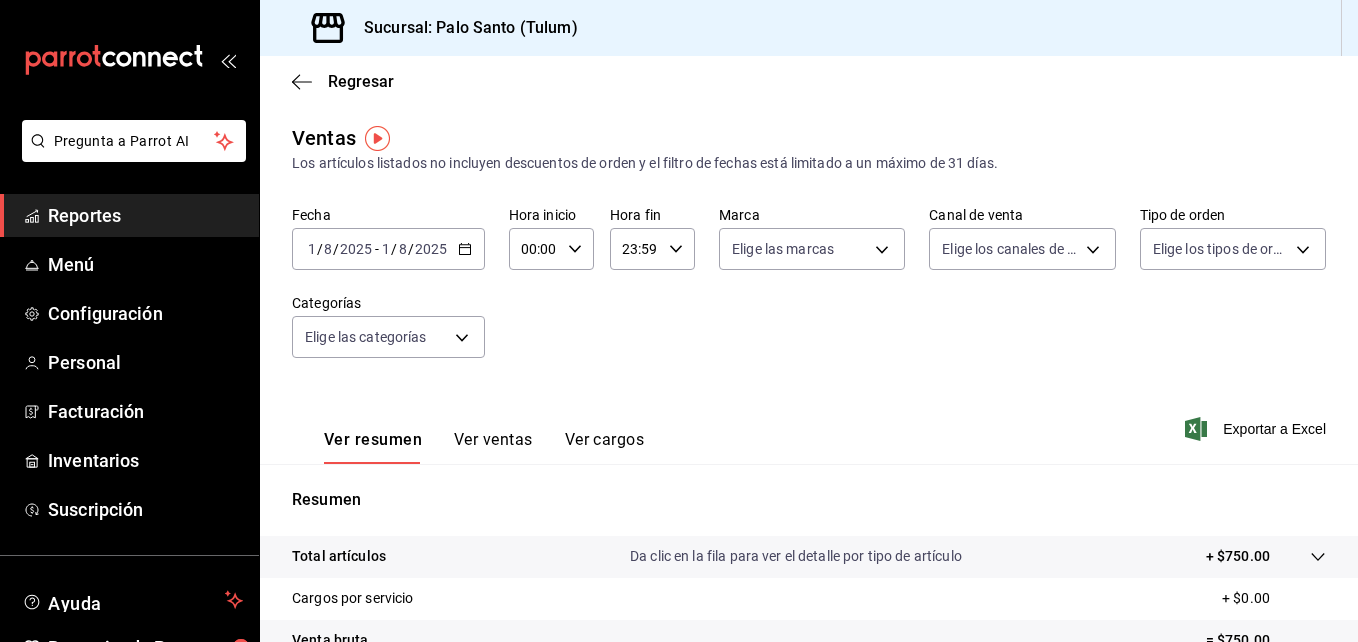click 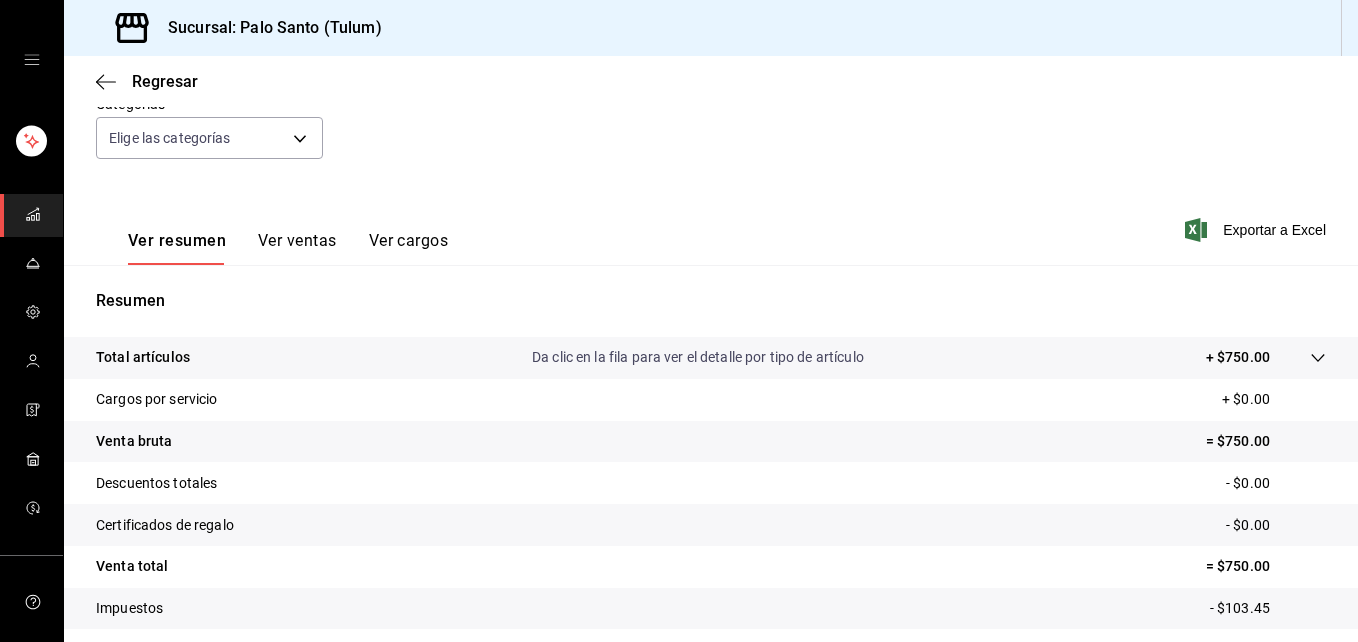 scroll, scrollTop: 200, scrollLeft: 0, axis: vertical 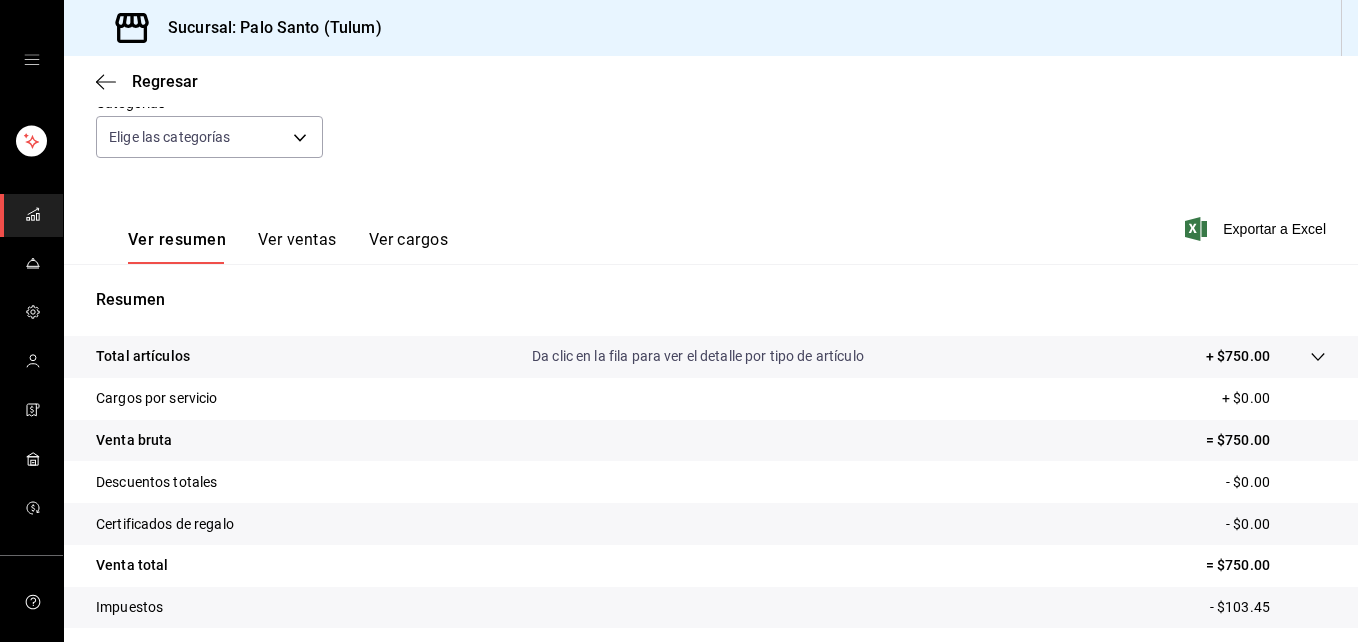 click on "Total artículos Da clic en la fila para ver el detalle por tipo de artículo + [PRICE]" at bounding box center [711, 357] 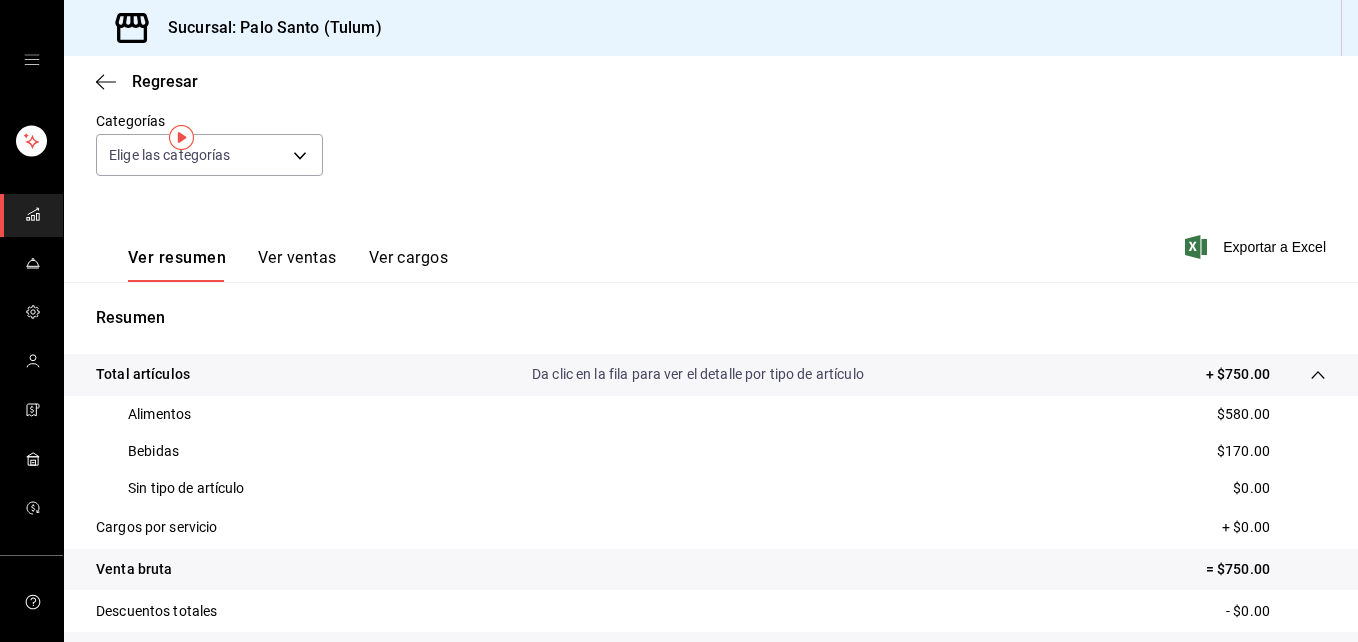 scroll, scrollTop: 0, scrollLeft: 0, axis: both 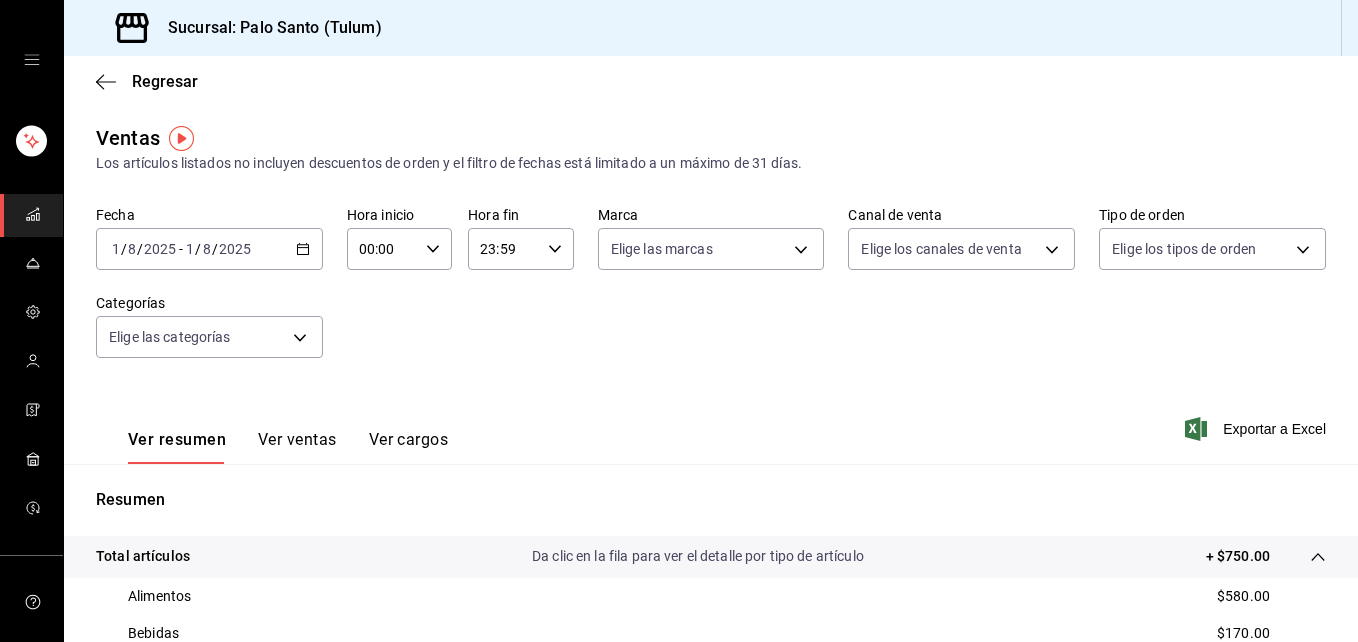 click 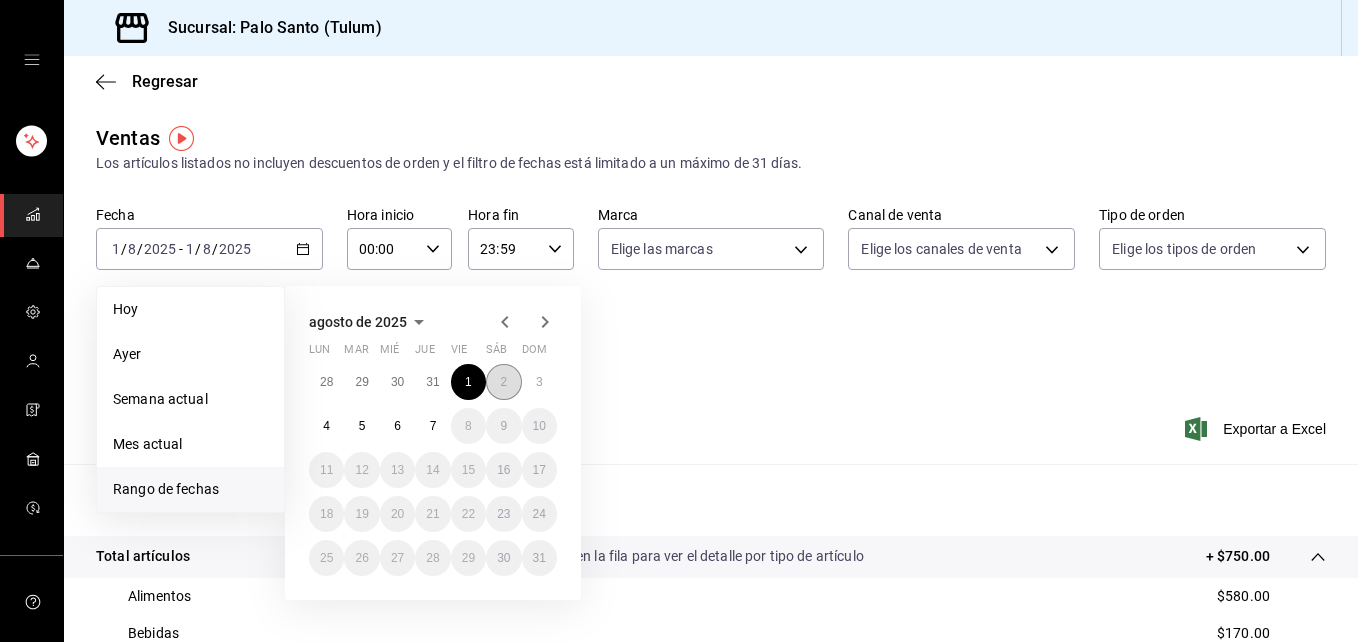 click on "2" at bounding box center [503, 382] 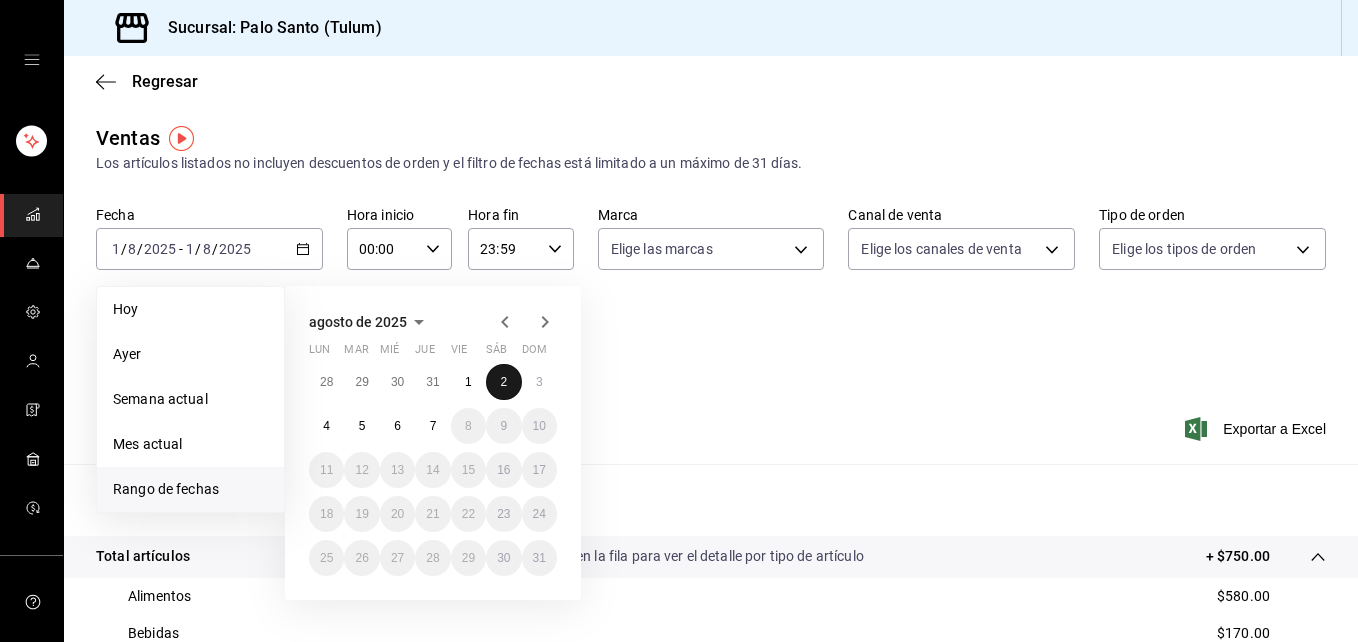 click on "2" at bounding box center [503, 382] 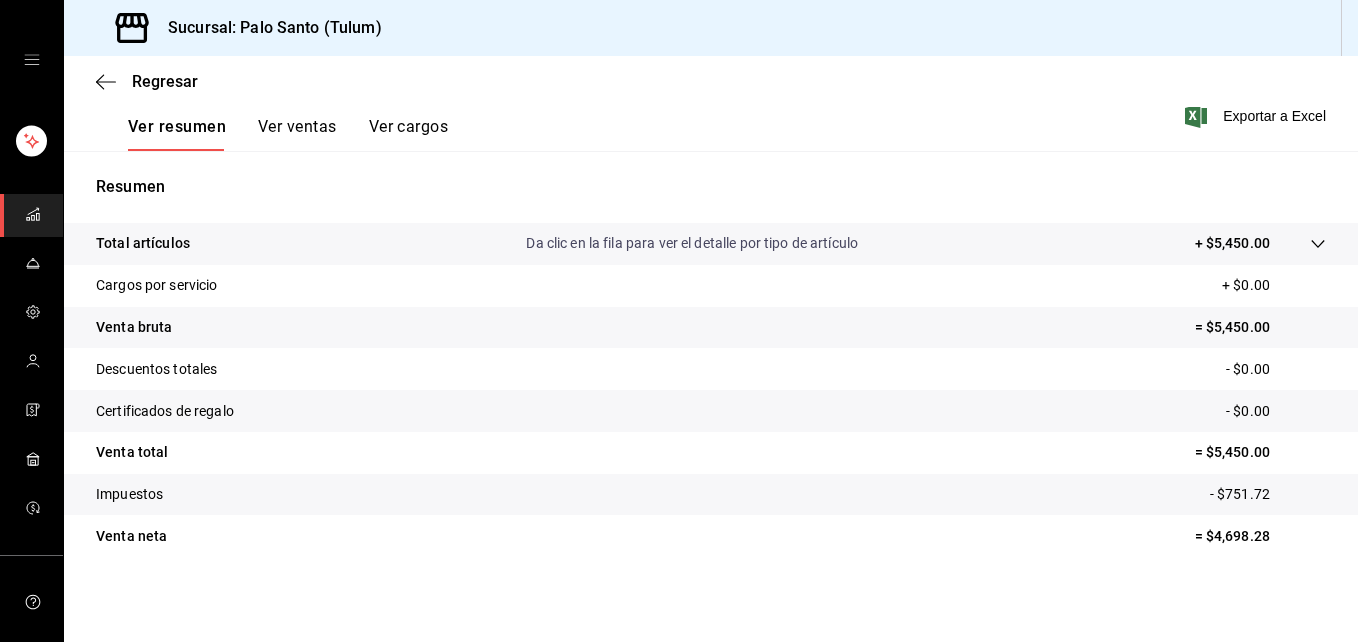 scroll, scrollTop: 316, scrollLeft: 0, axis: vertical 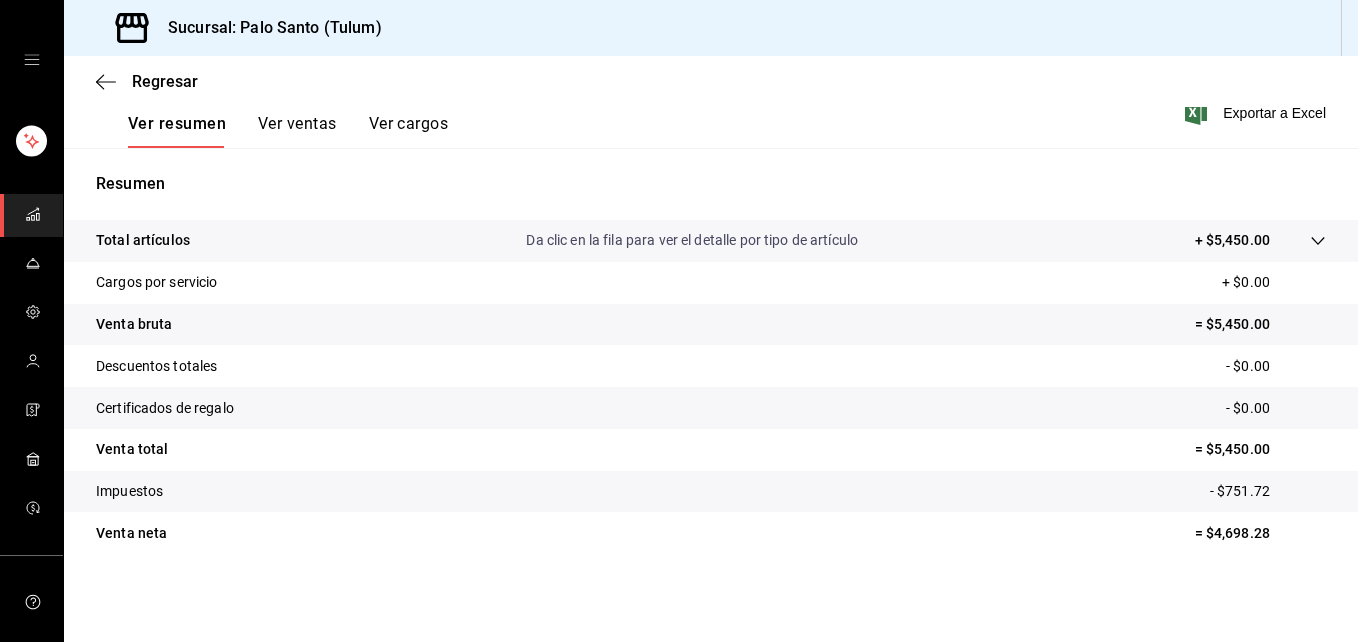 click at bounding box center [1298, 240] 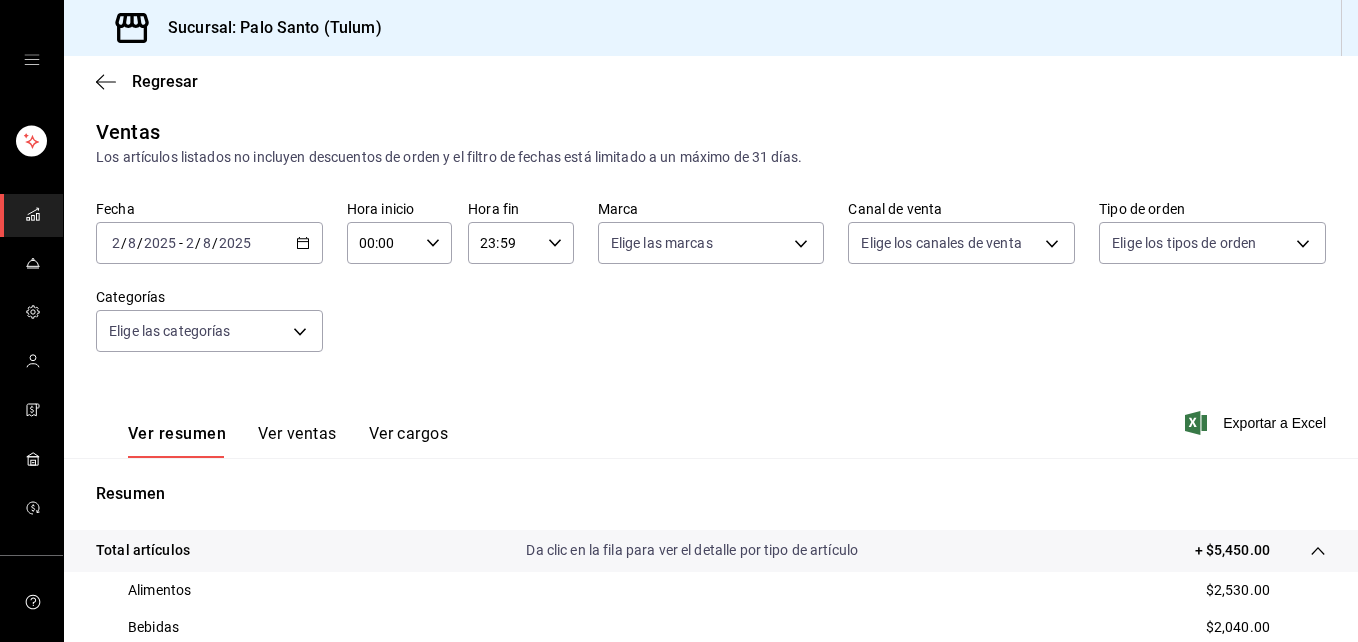 scroll, scrollTop: 0, scrollLeft: 0, axis: both 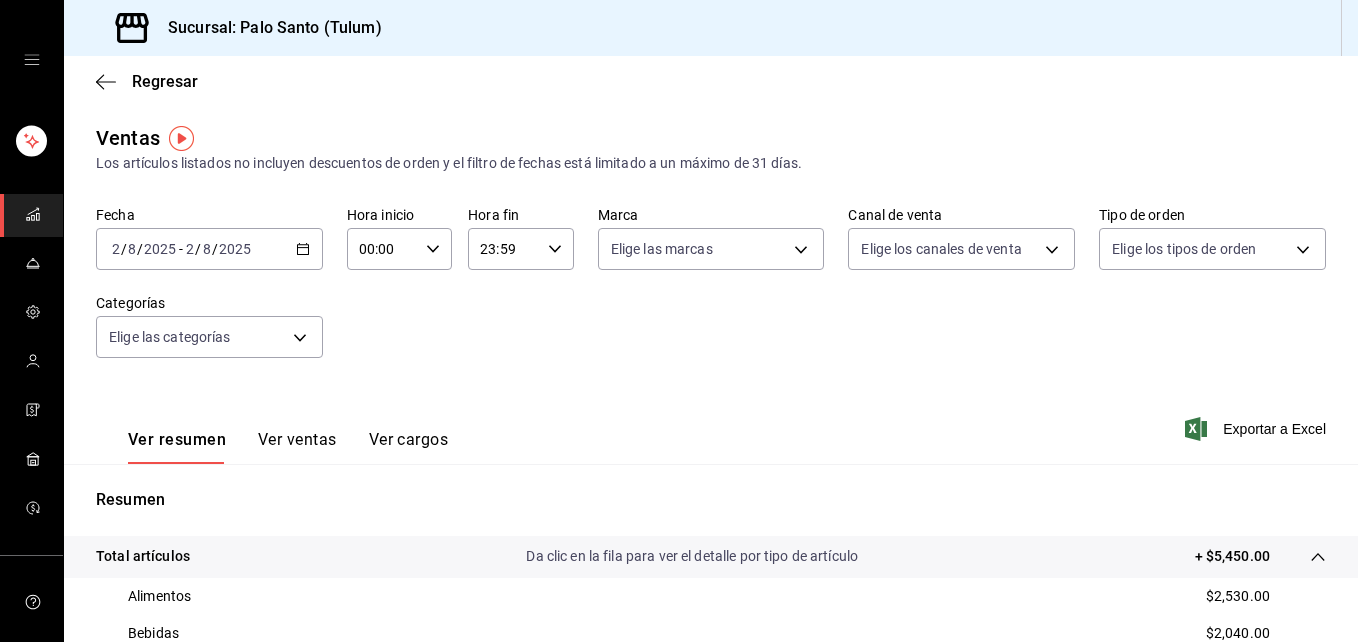 click 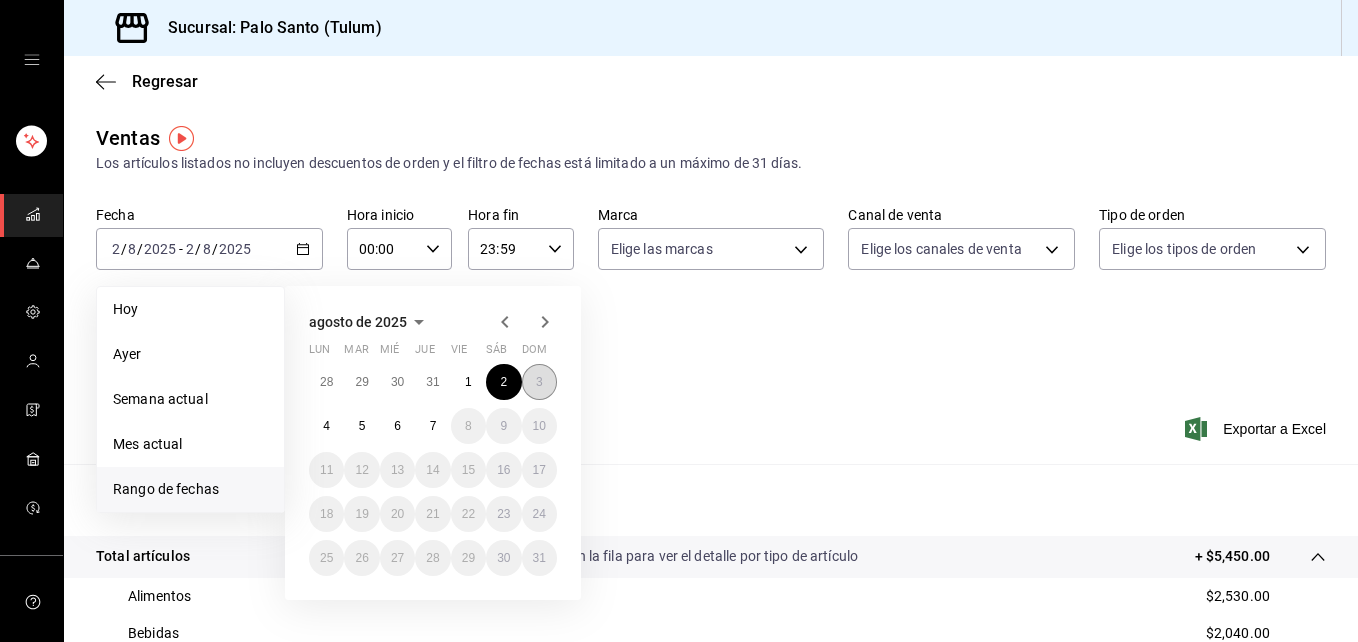 click on "3" at bounding box center [539, 382] 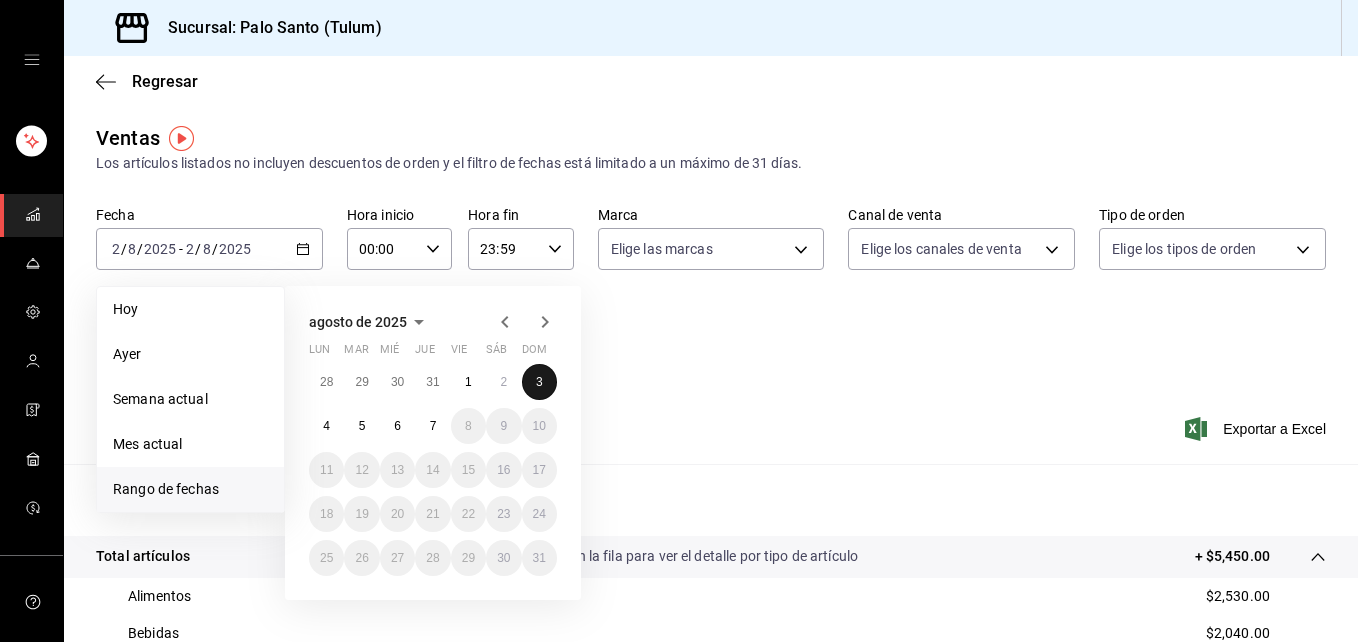 click on "3" at bounding box center [539, 382] 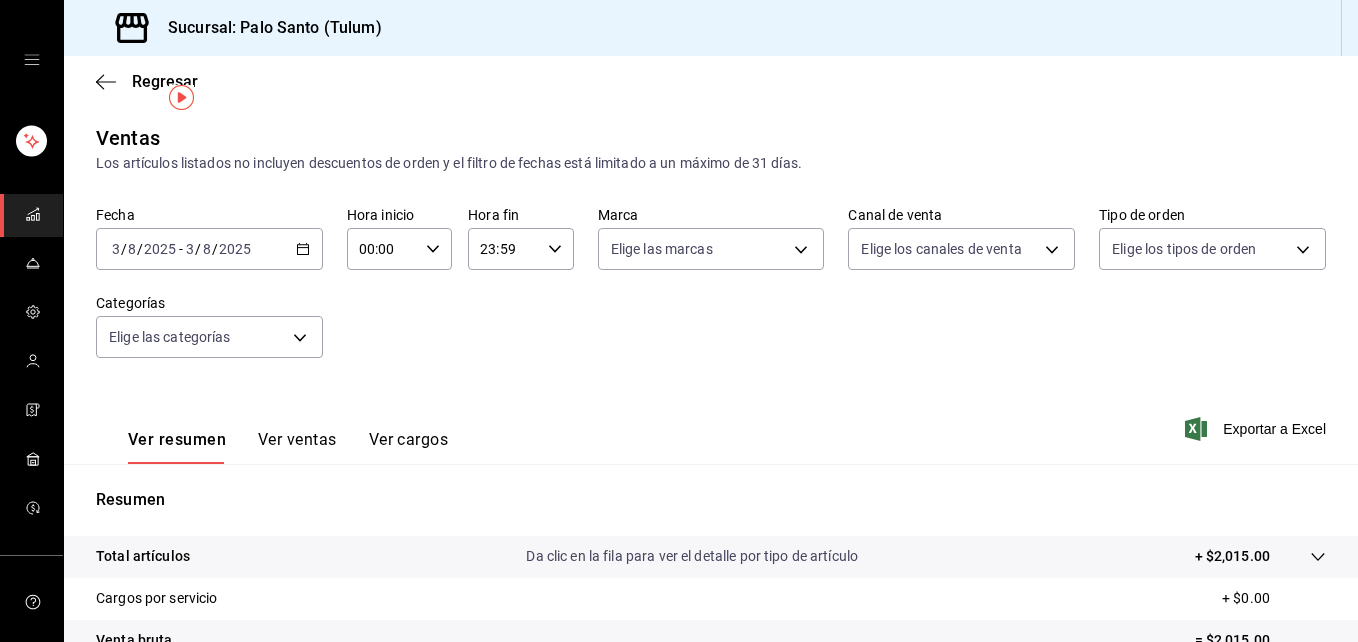 scroll, scrollTop: 200, scrollLeft: 0, axis: vertical 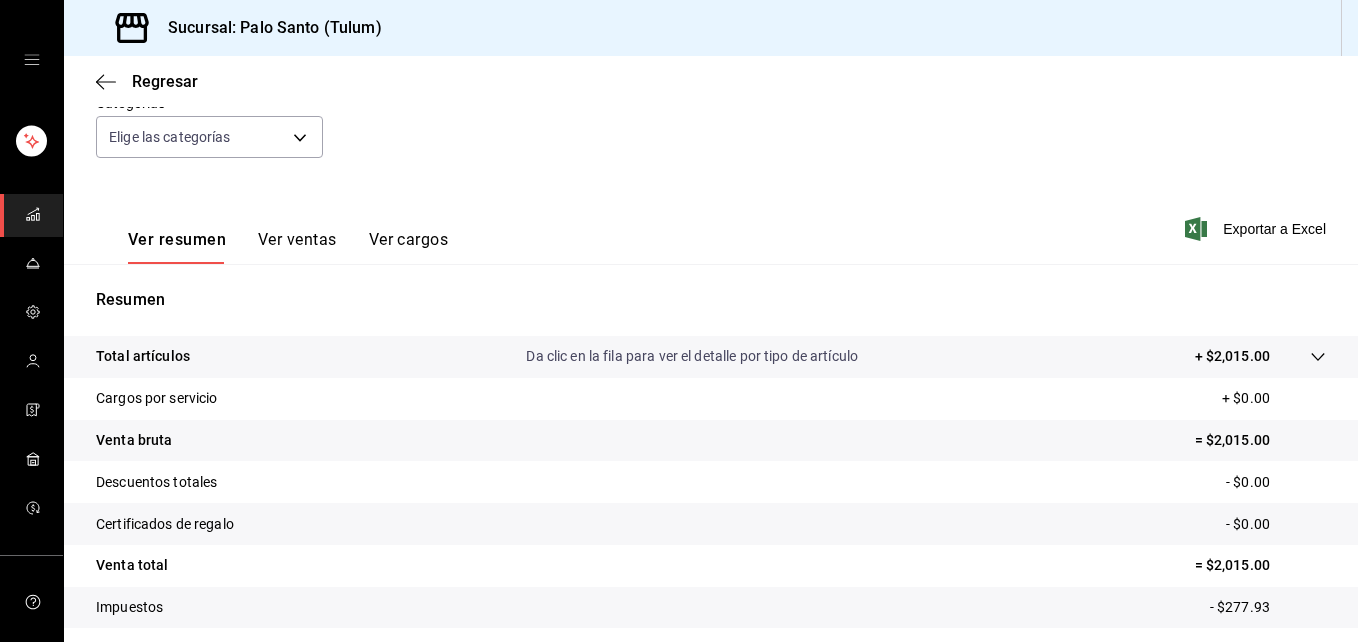 click at bounding box center [1298, 356] 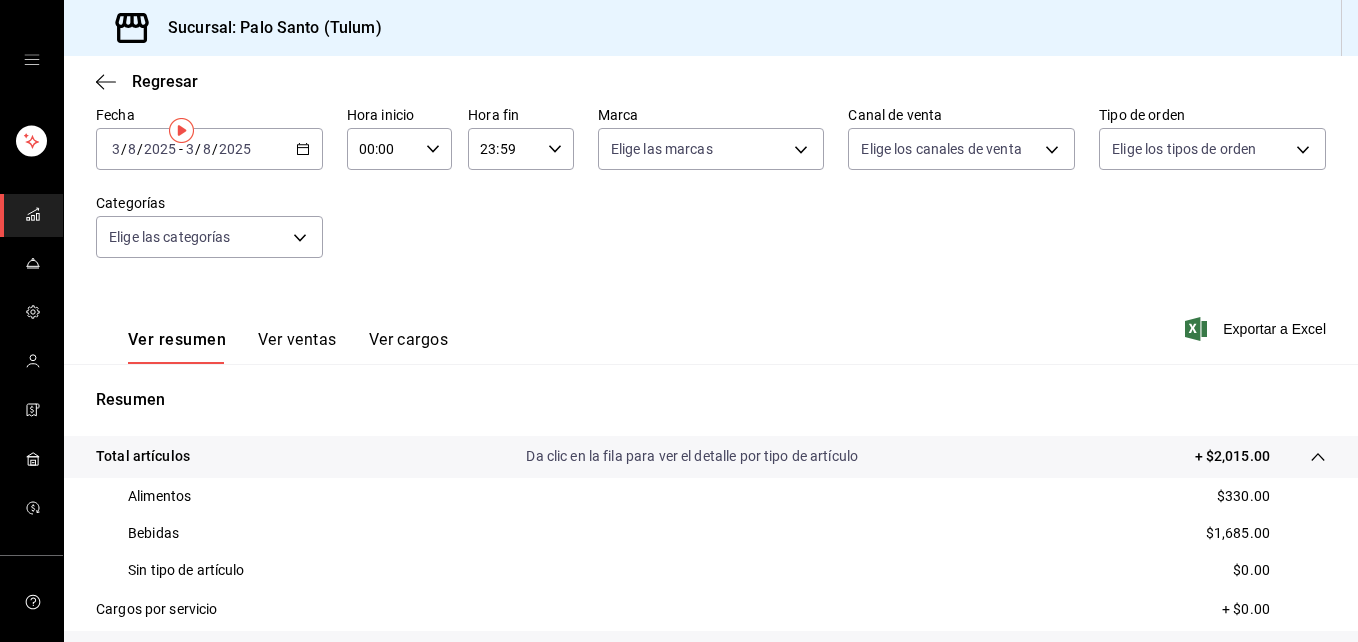 scroll, scrollTop: 0, scrollLeft: 0, axis: both 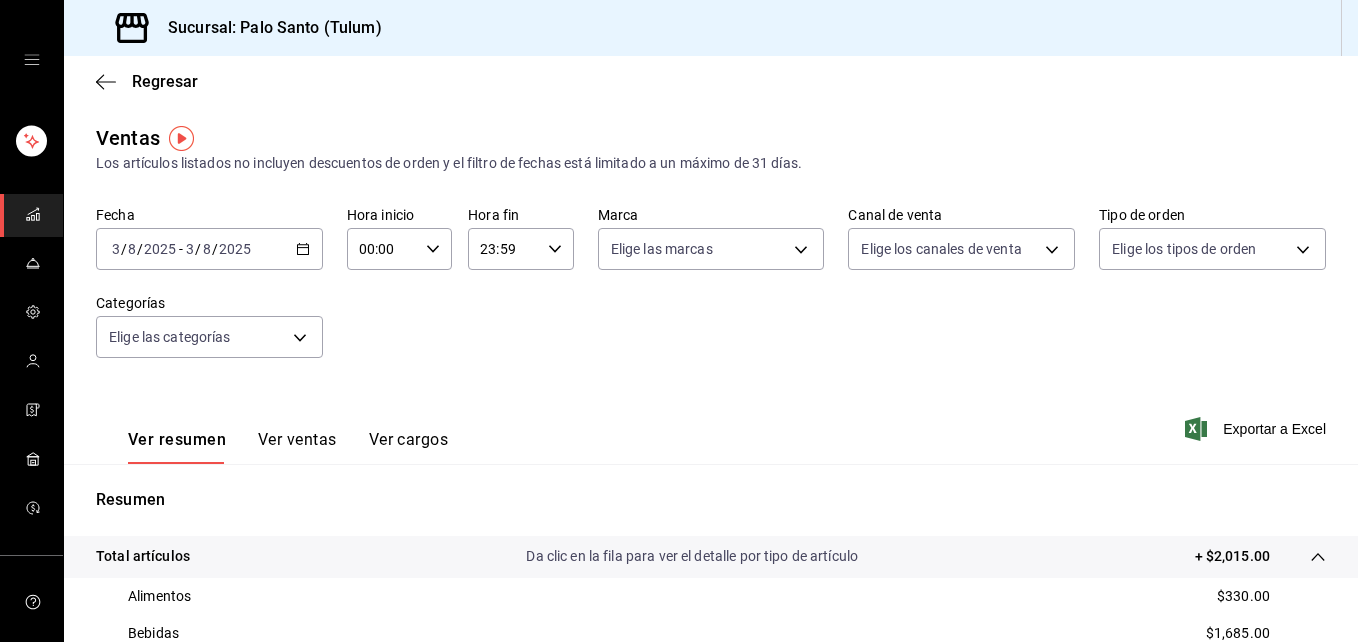 click 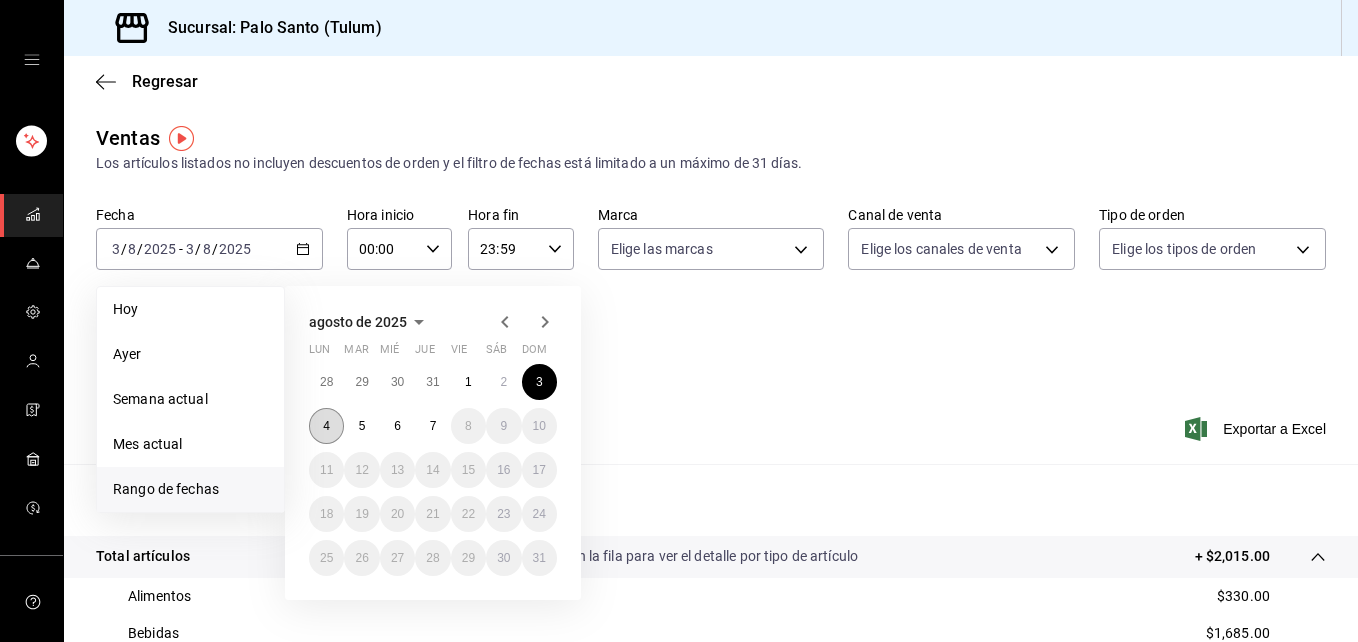 click on "4" at bounding box center [326, 426] 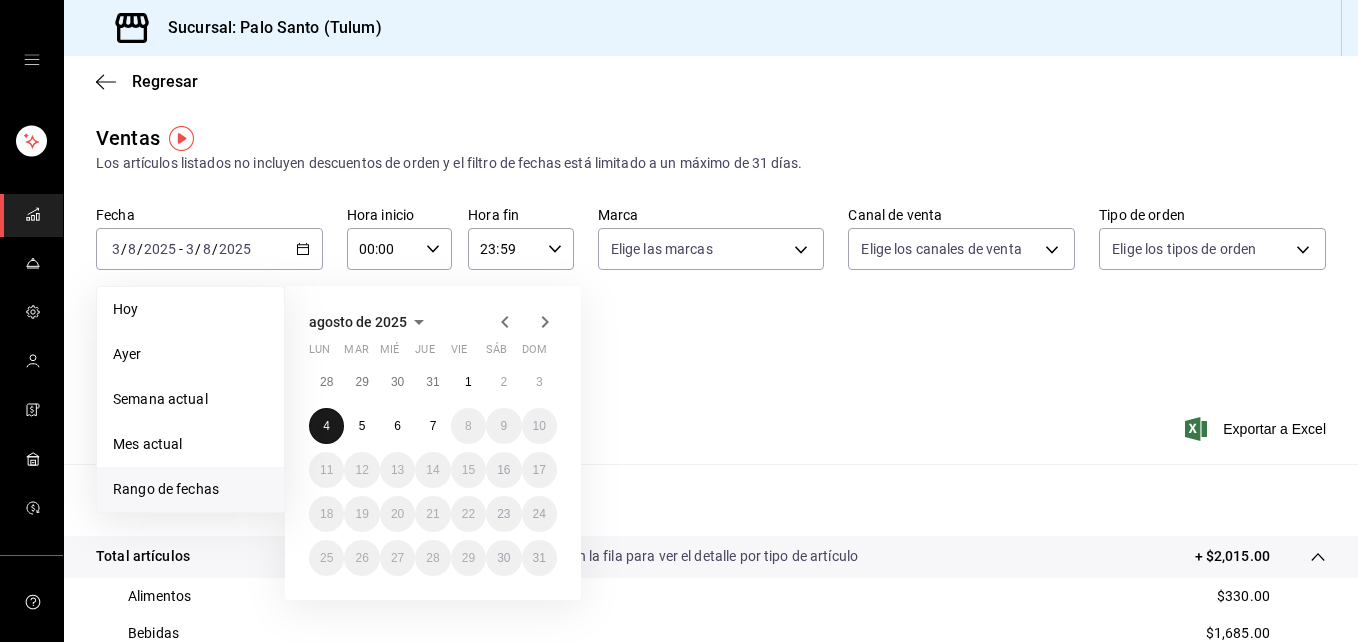 click on "4" at bounding box center (326, 426) 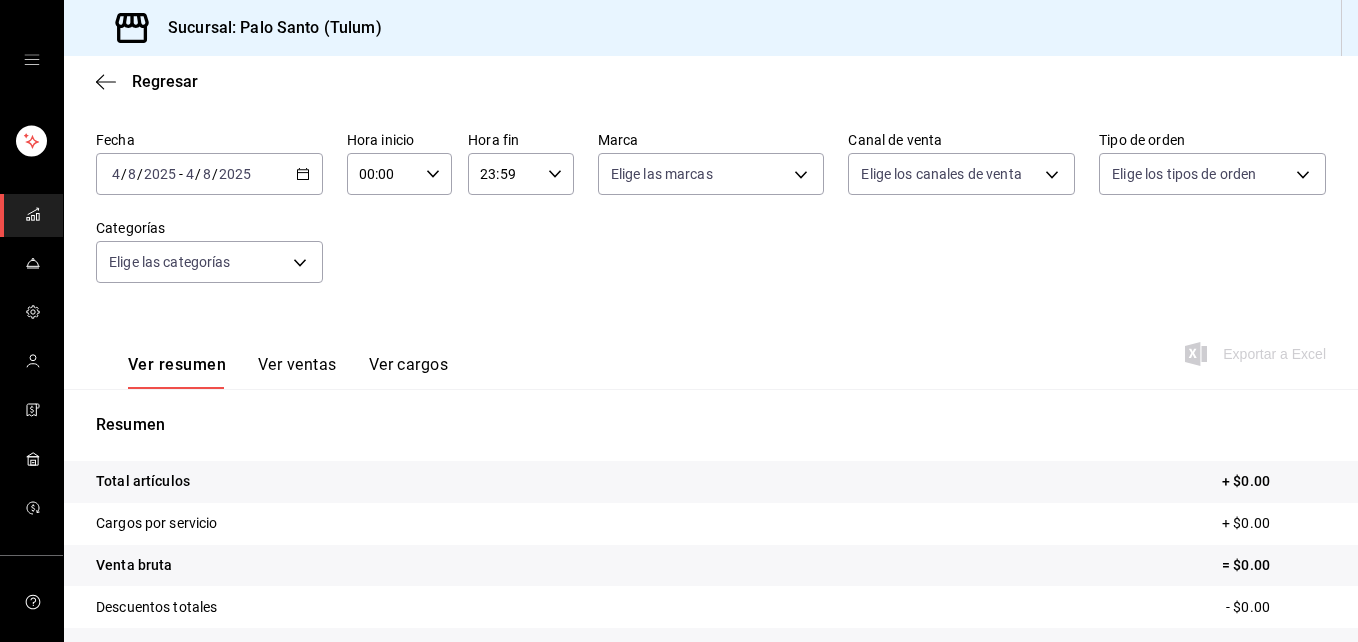 scroll, scrollTop: 0, scrollLeft: 0, axis: both 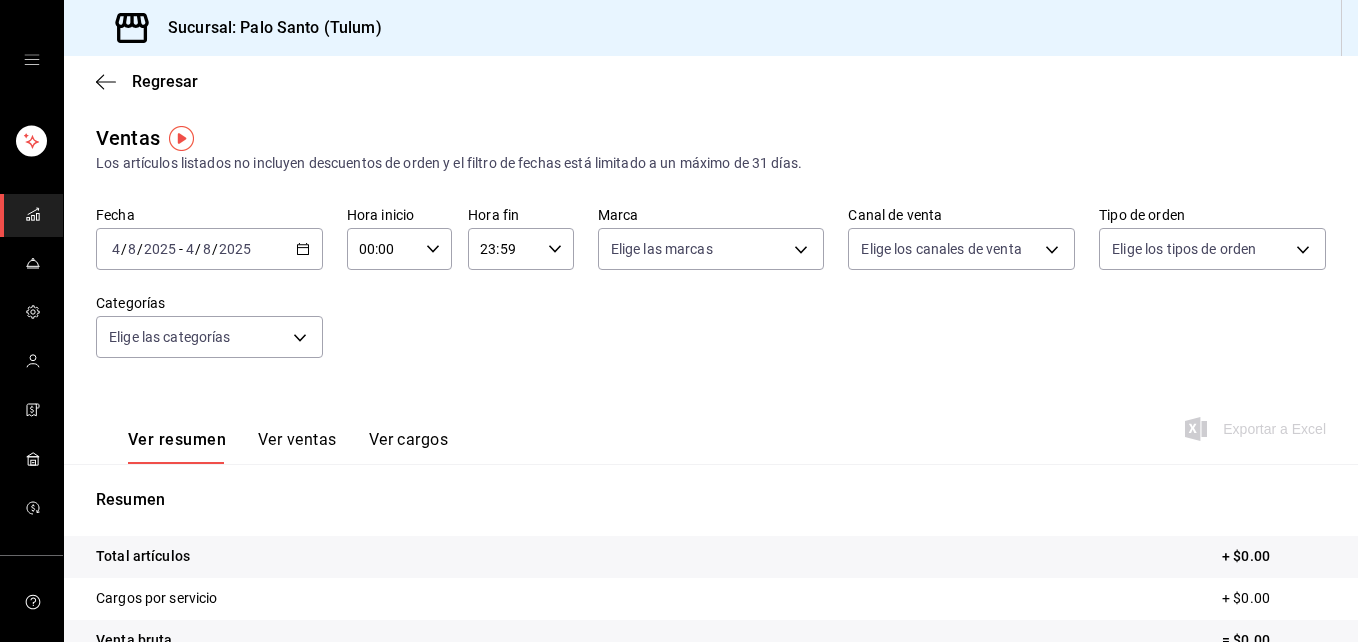click 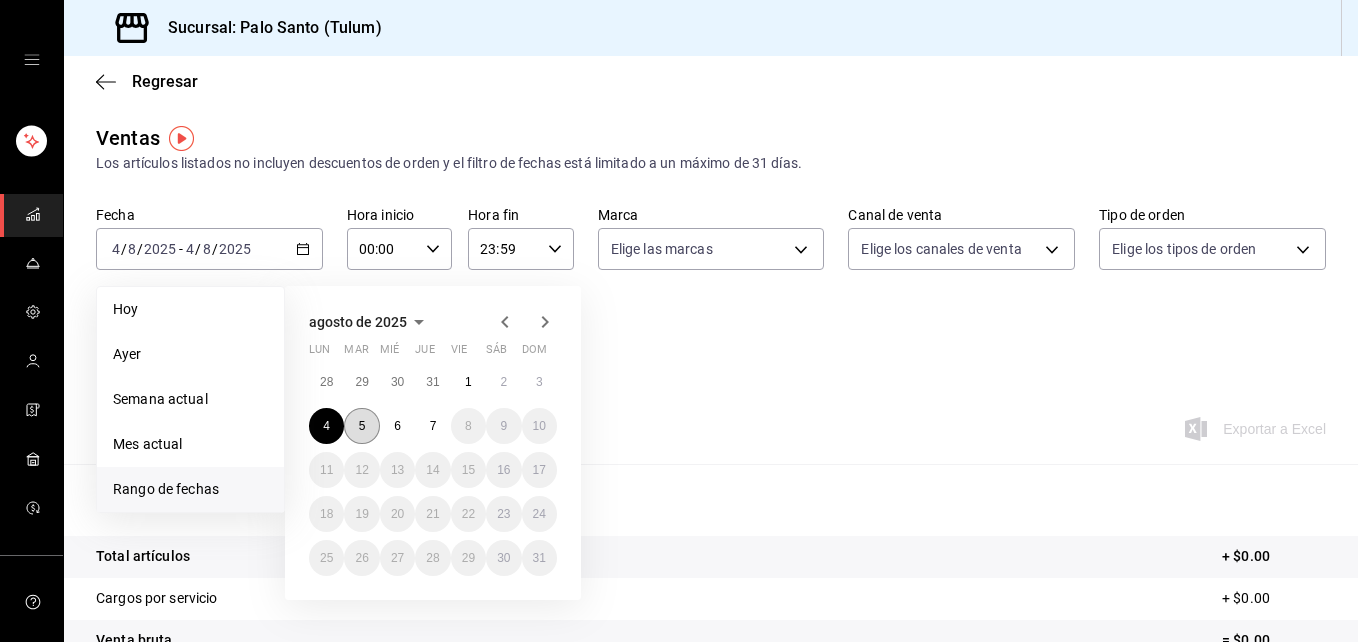click on "5" at bounding box center (361, 426) 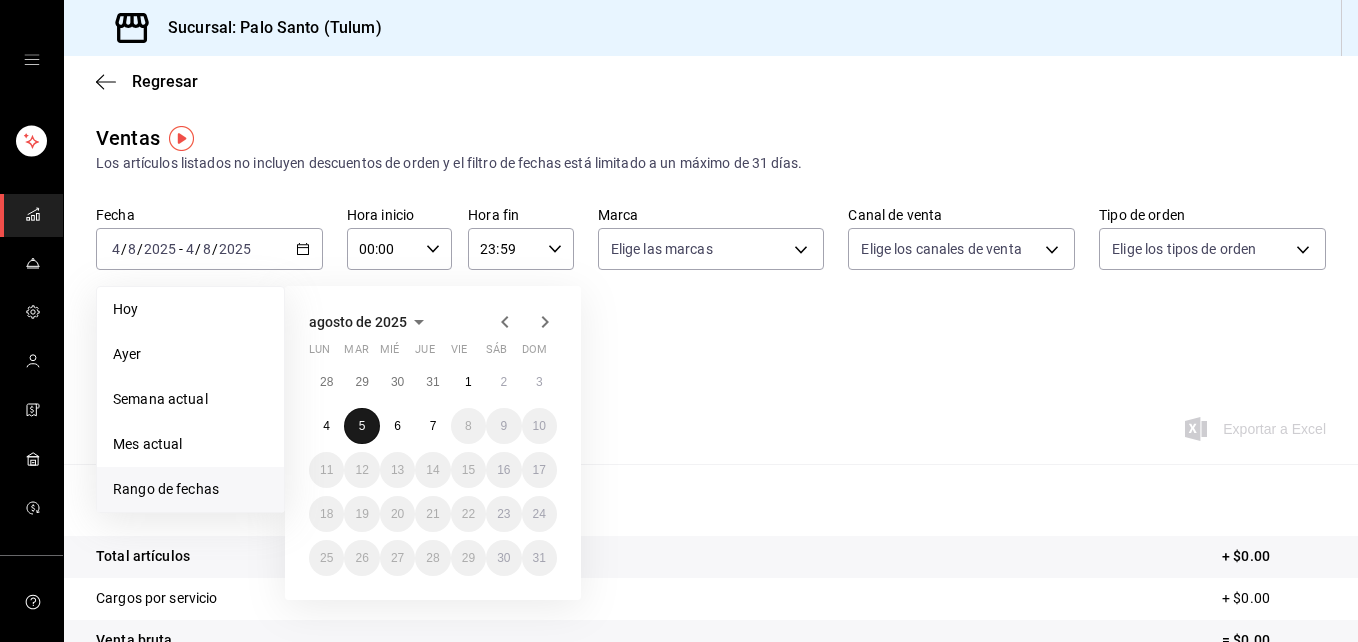 click on "5" at bounding box center (362, 426) 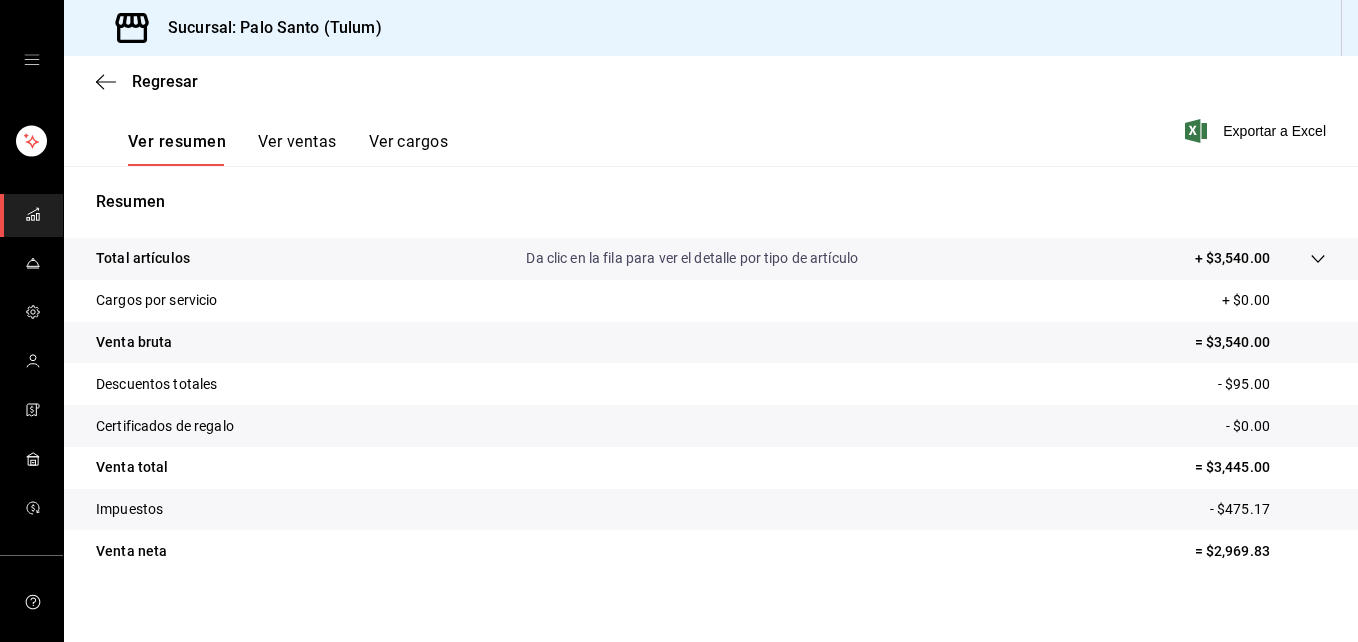 scroll, scrollTop: 300, scrollLeft: 0, axis: vertical 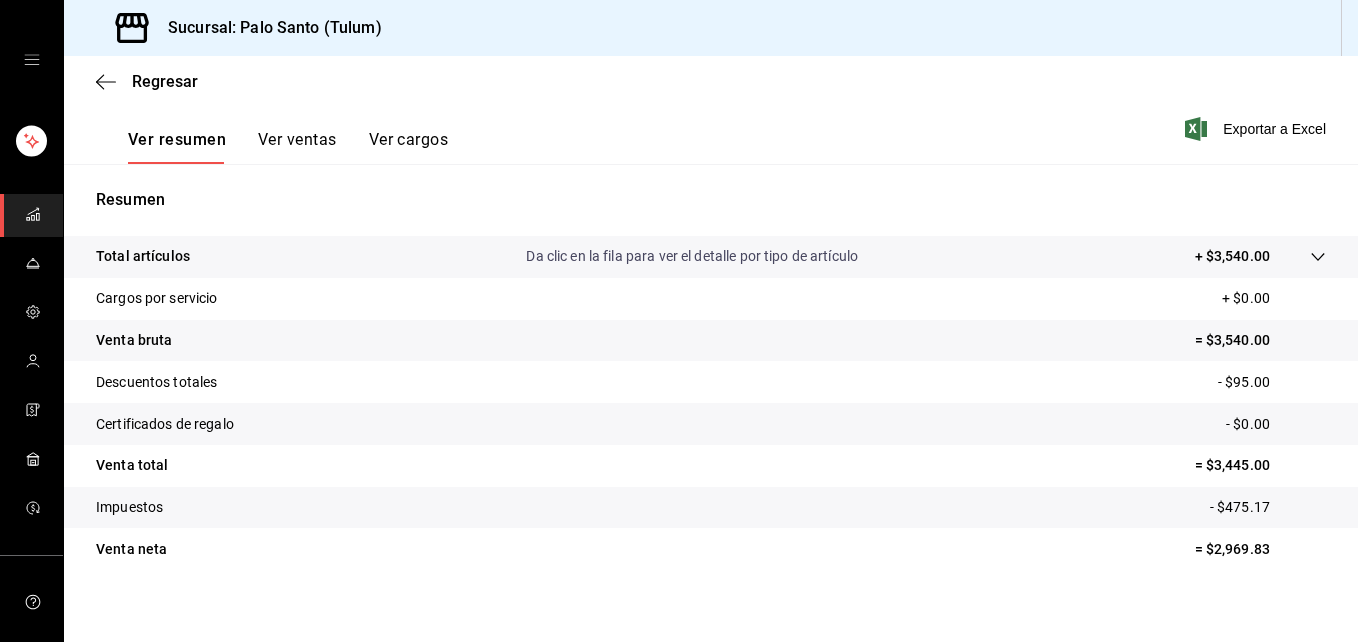 click on "+ $3,540.00" at bounding box center [1232, 256] 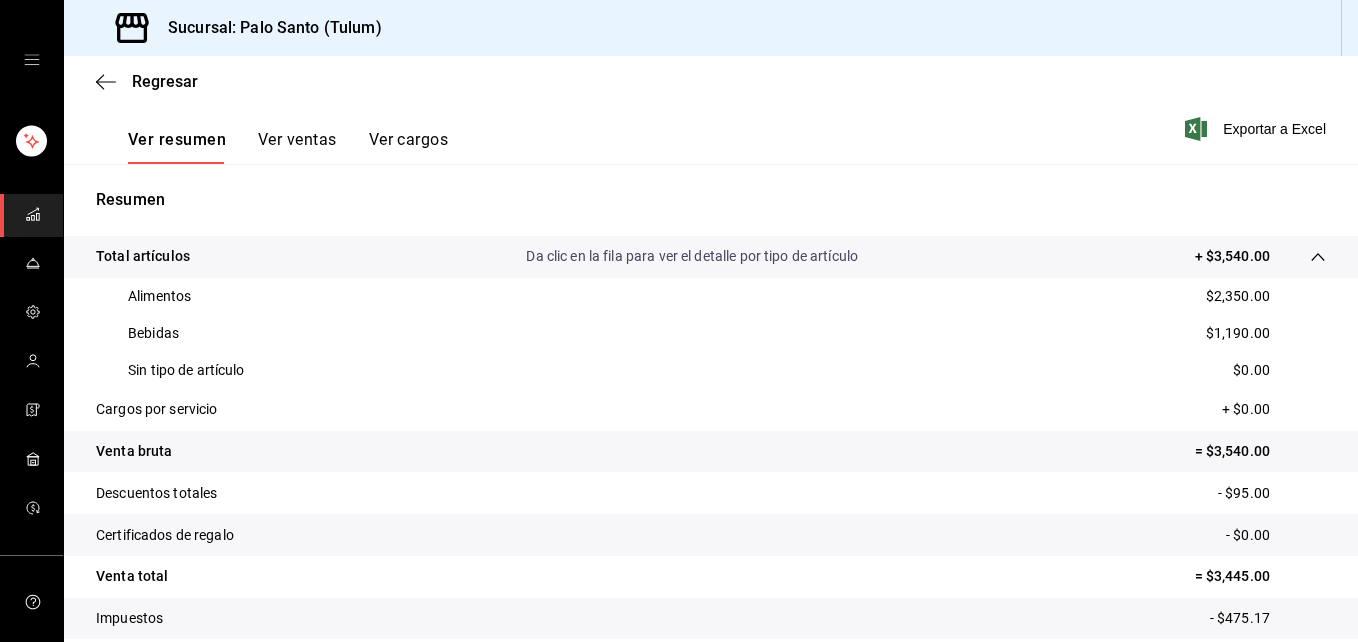 scroll, scrollTop: 0, scrollLeft: 0, axis: both 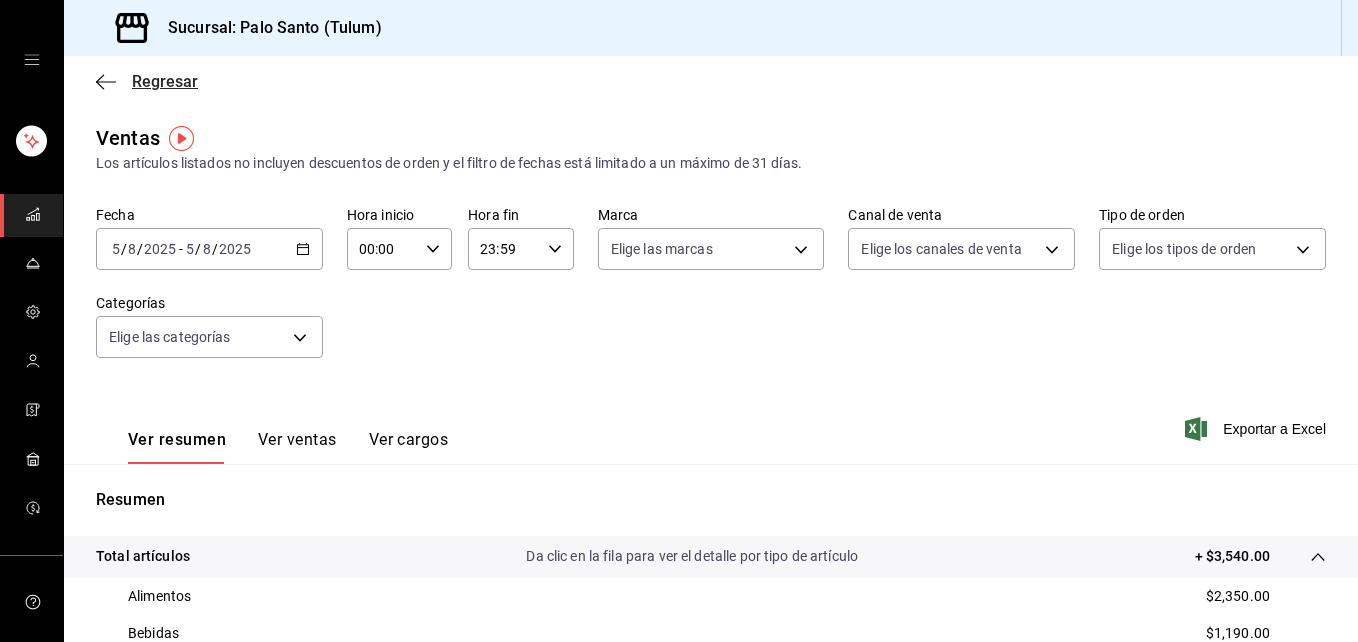 click 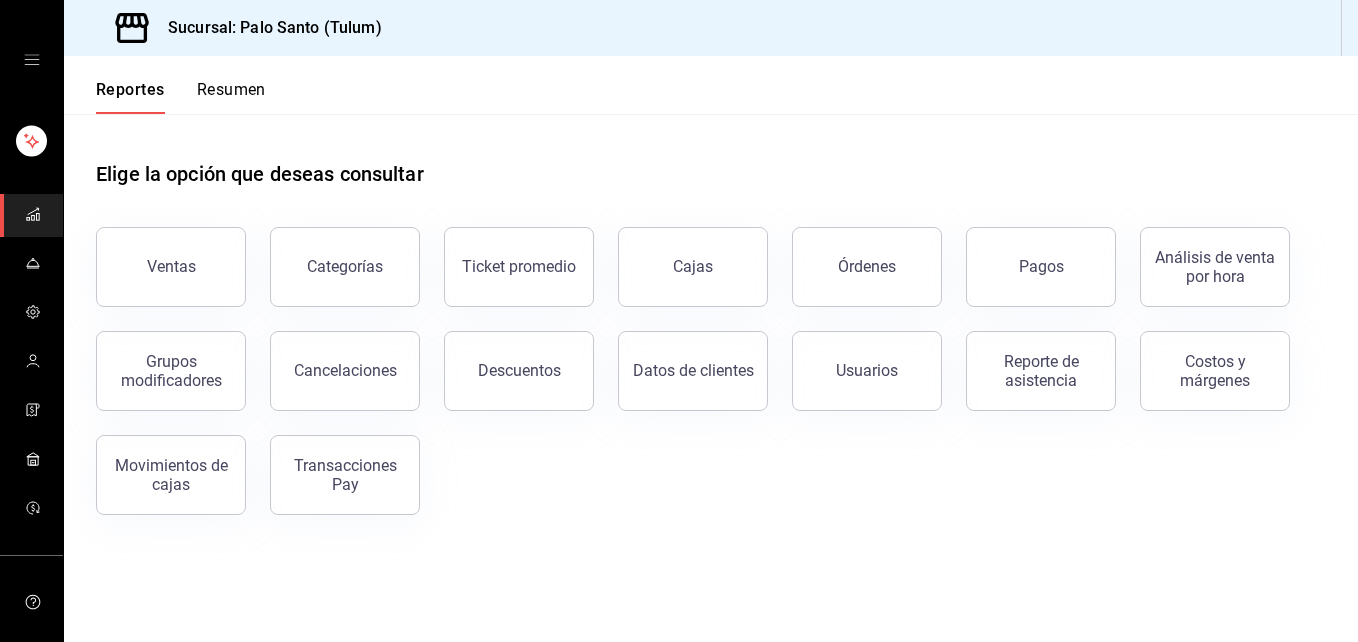 click on "Transacciones Pay" at bounding box center [345, 475] 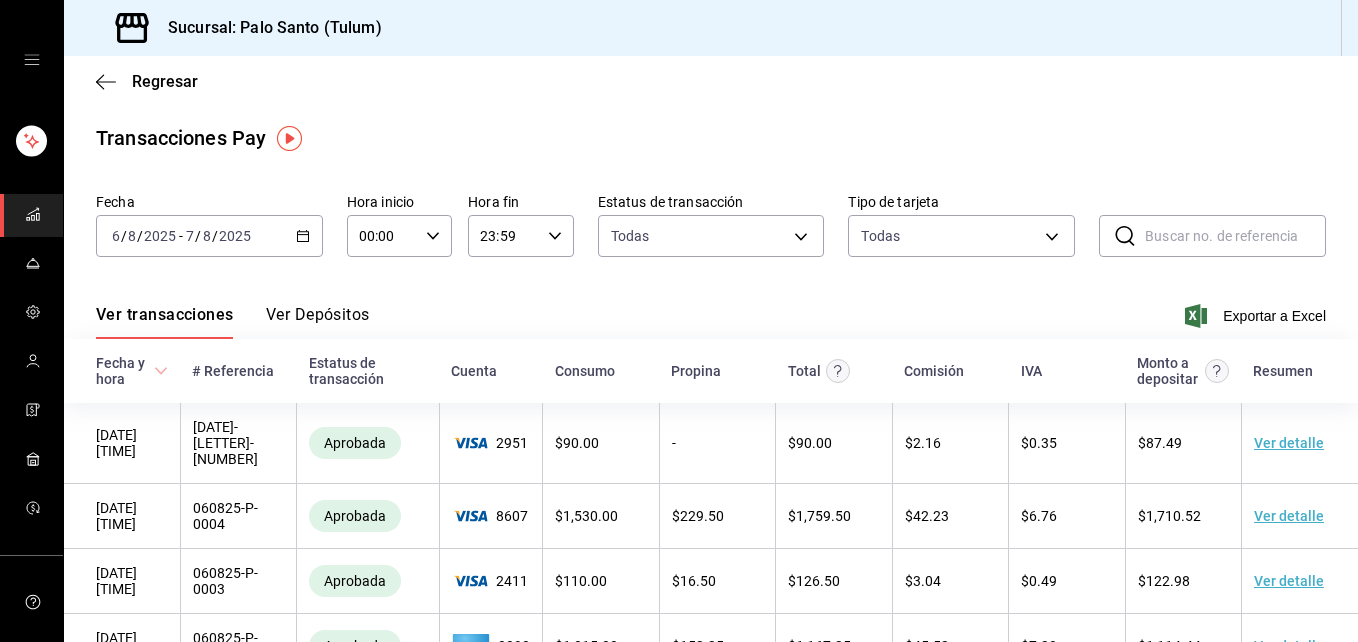 click 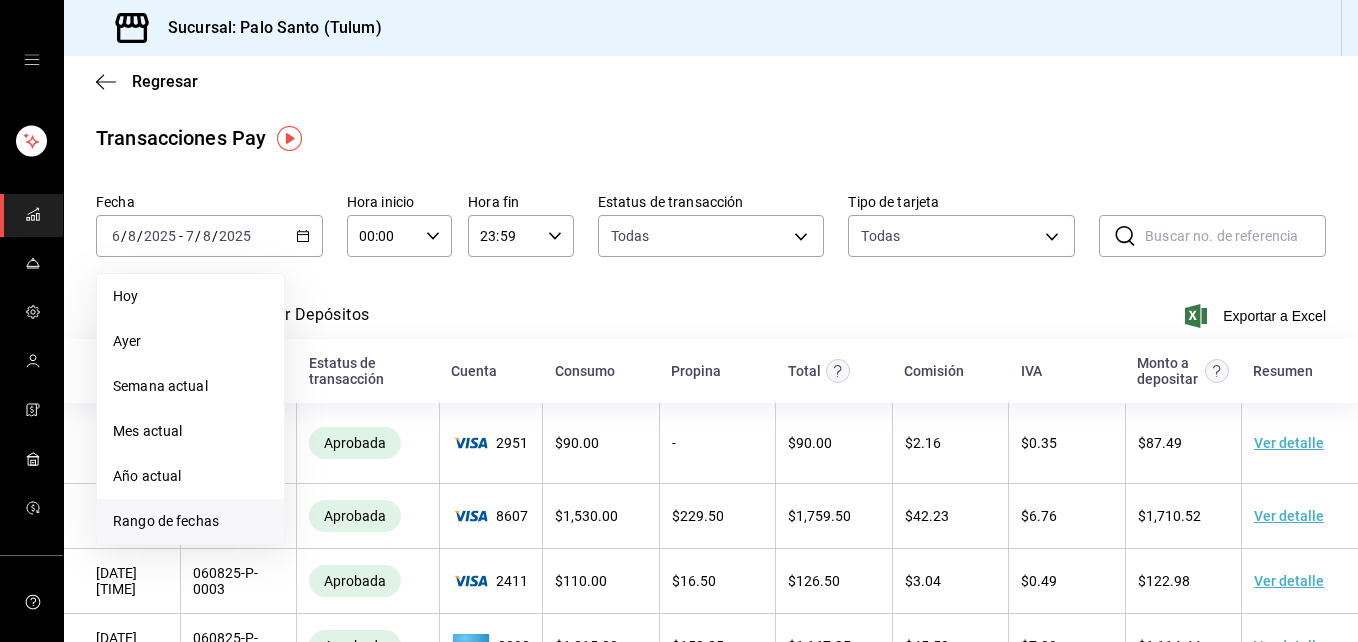 click on "Rango de fechas" at bounding box center [190, 521] 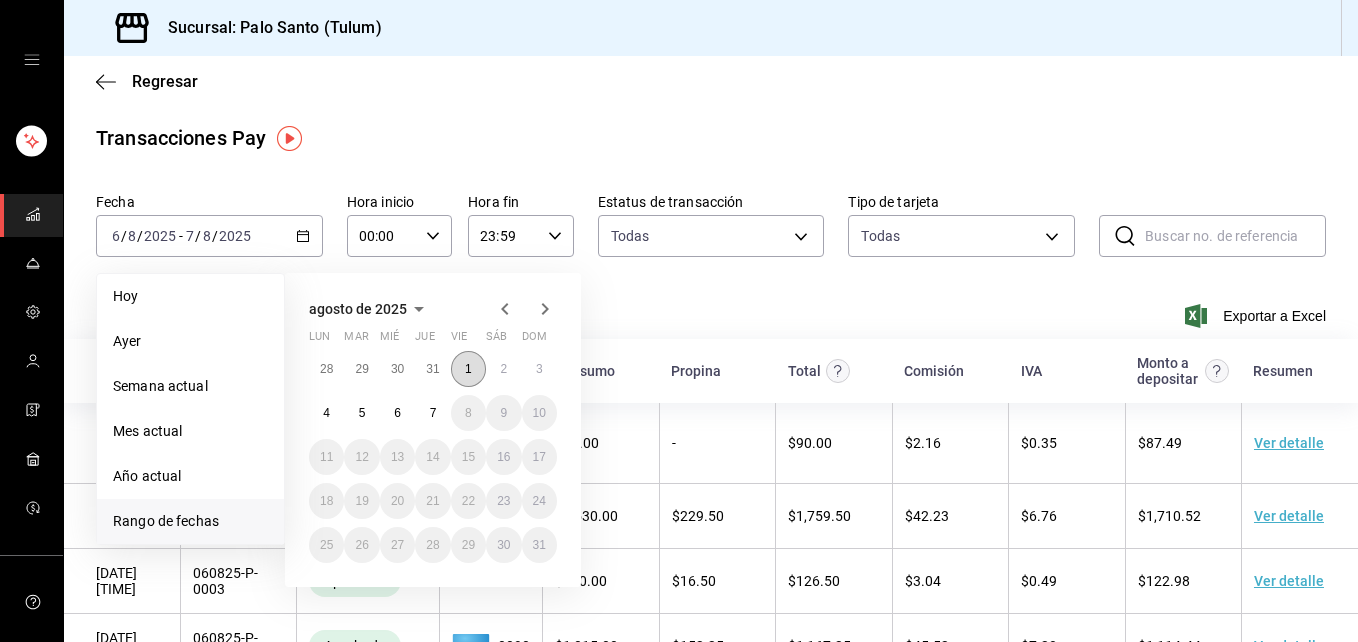 click on "1" at bounding box center (468, 369) 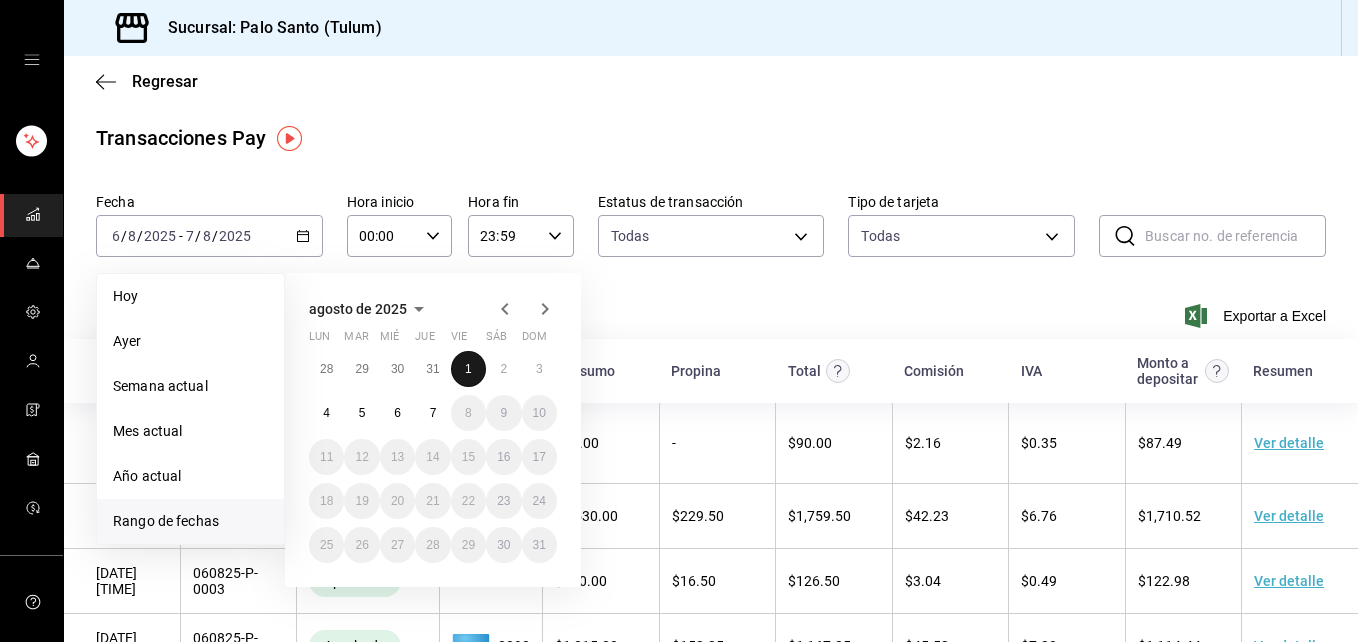 click on "1" at bounding box center (468, 369) 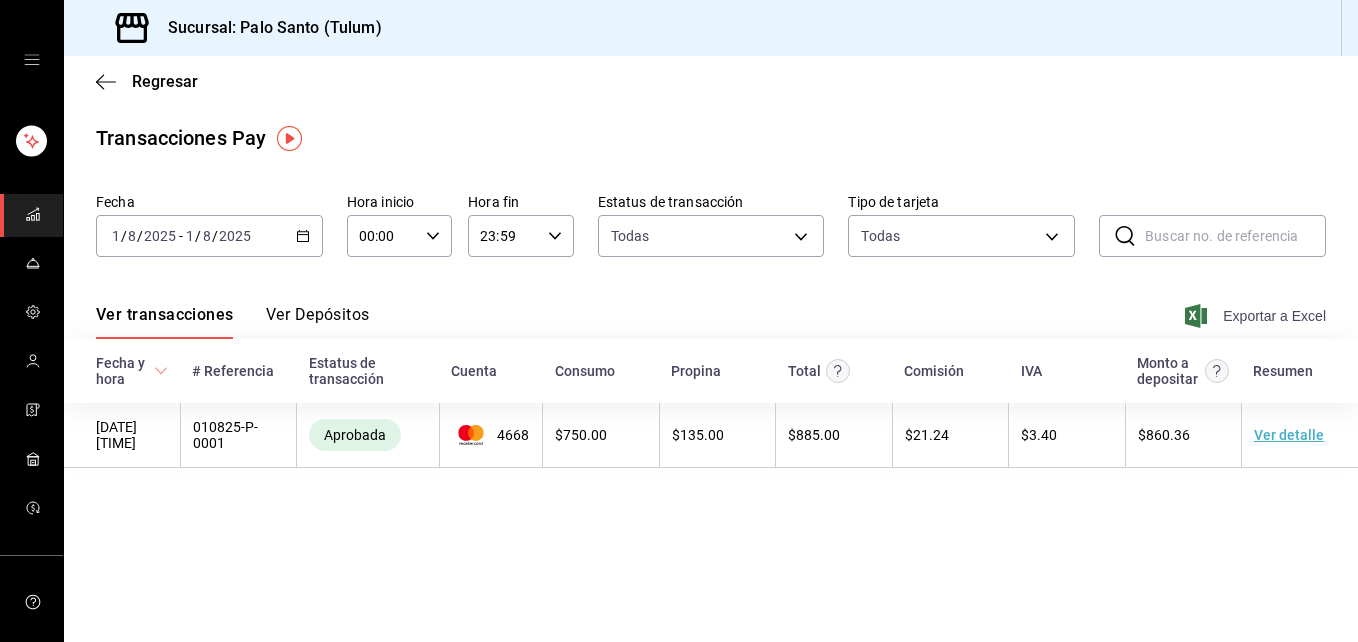 click on "Exportar a Excel" at bounding box center [1257, 316] 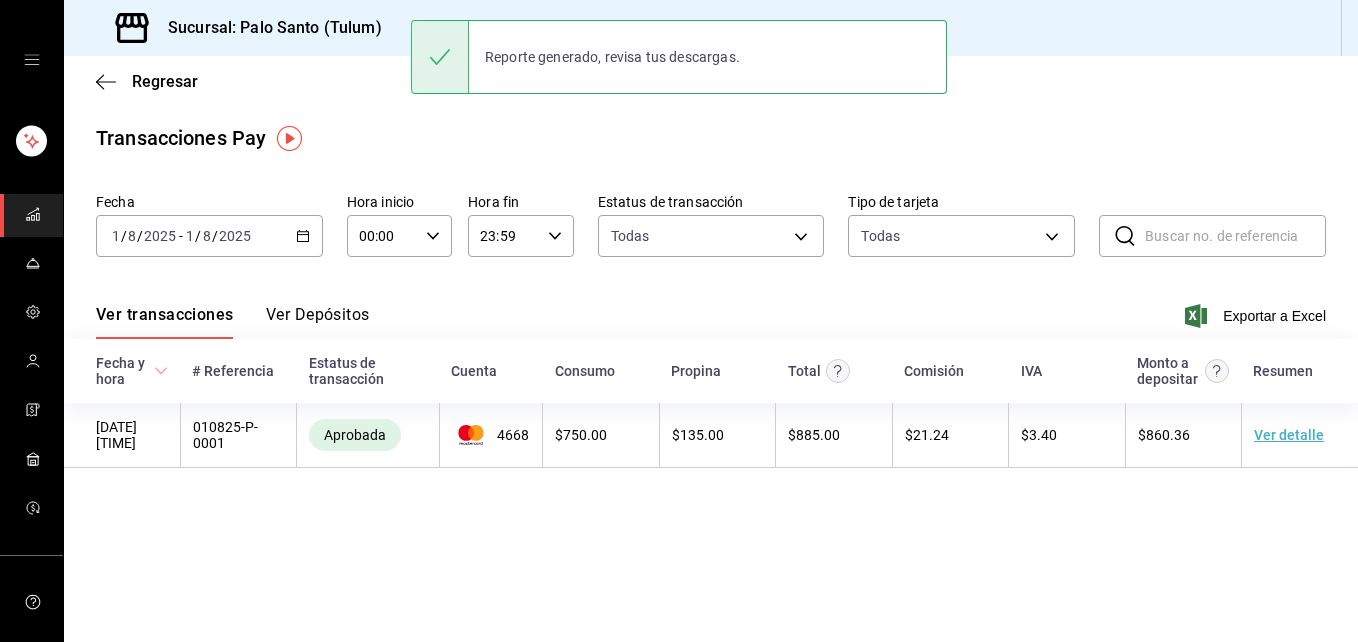 click 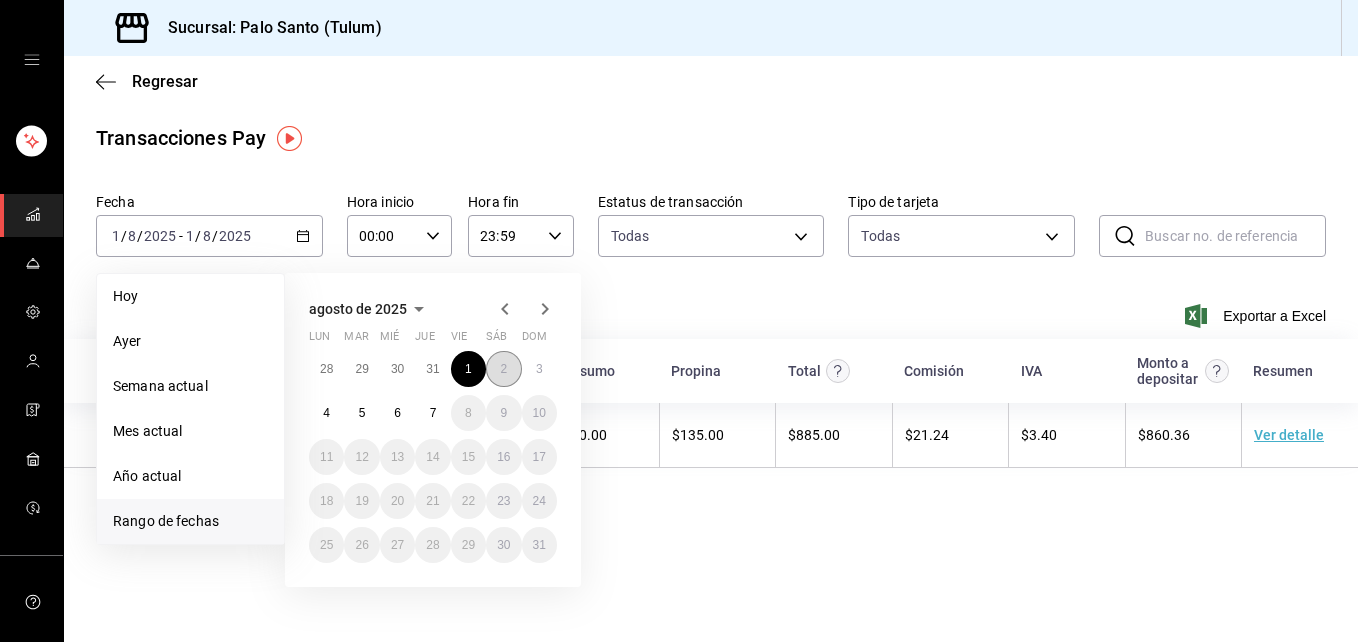 click on "2" at bounding box center (503, 369) 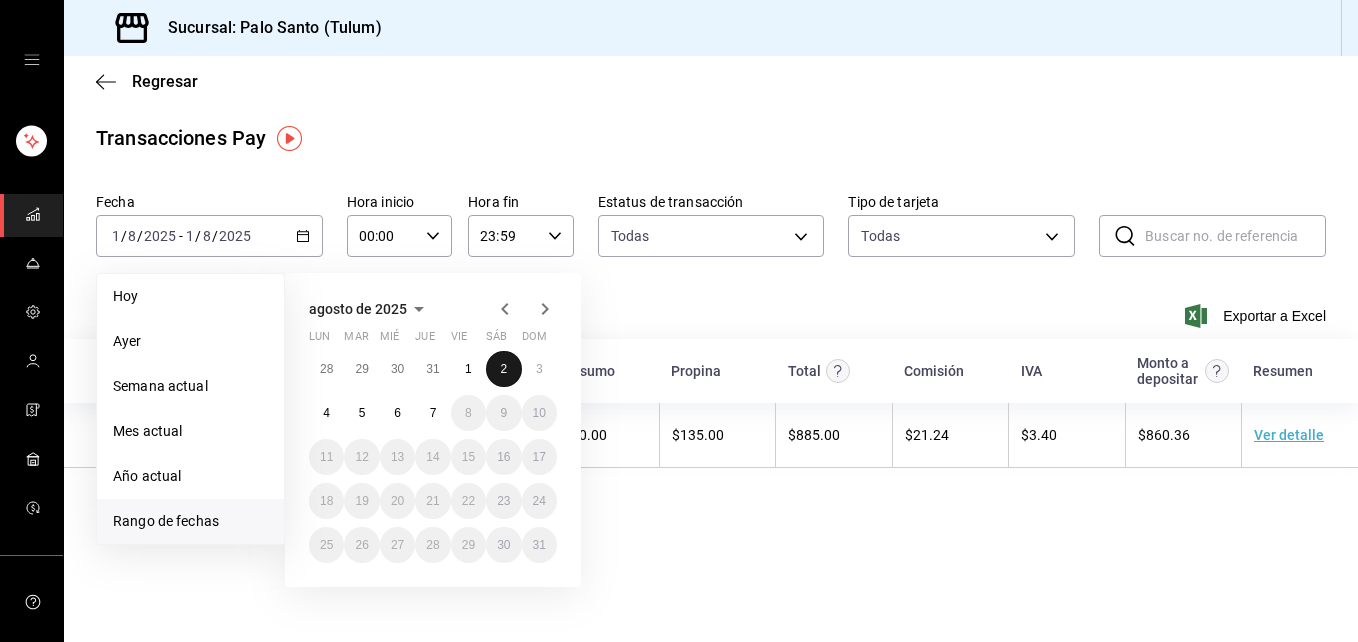 click on "2" at bounding box center (503, 369) 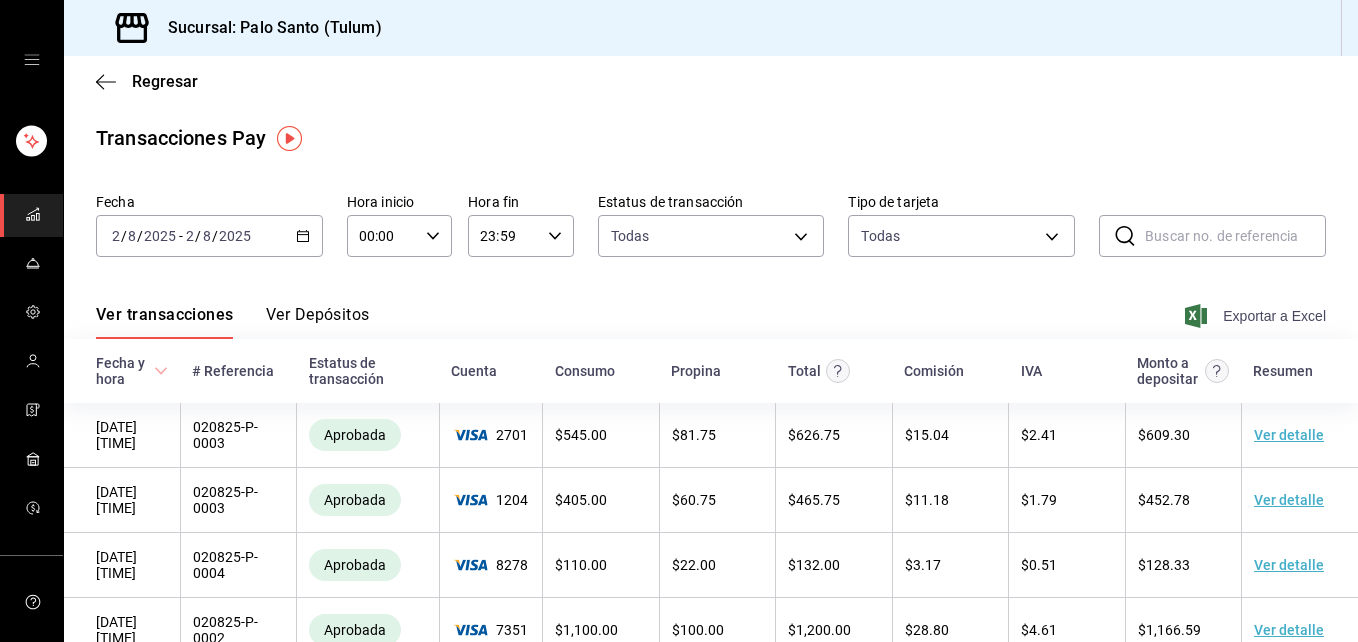 click on "Exportar a Excel" at bounding box center [1257, 316] 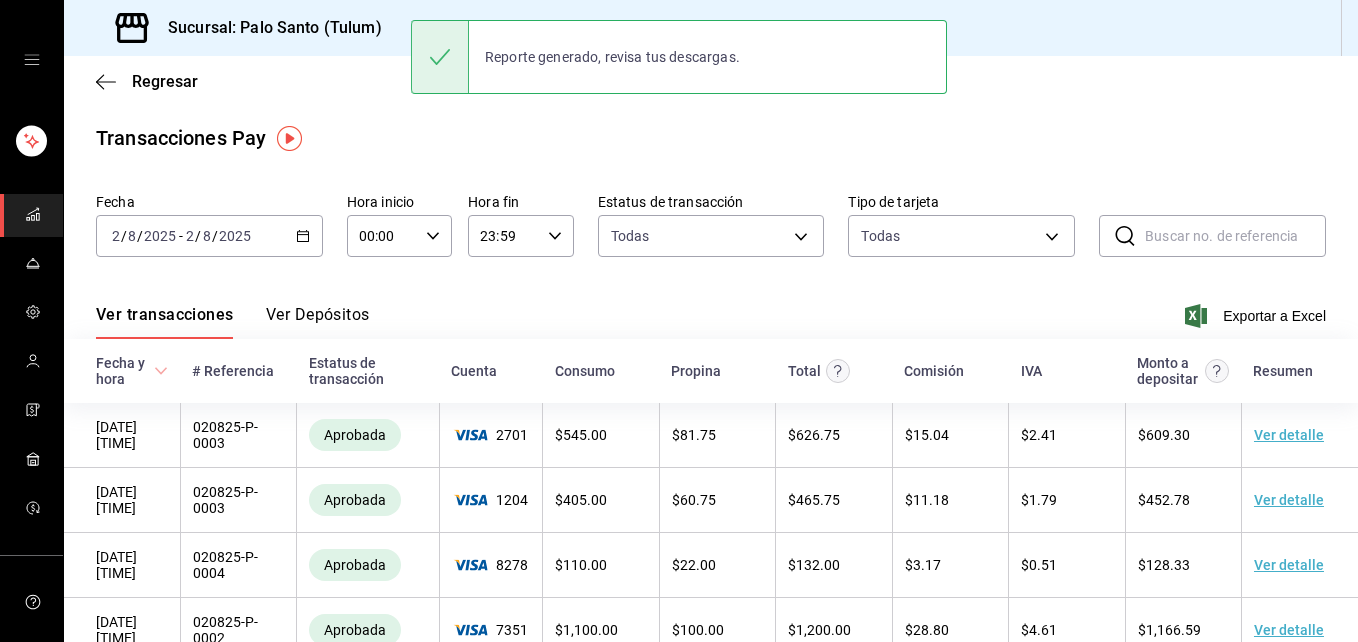 click 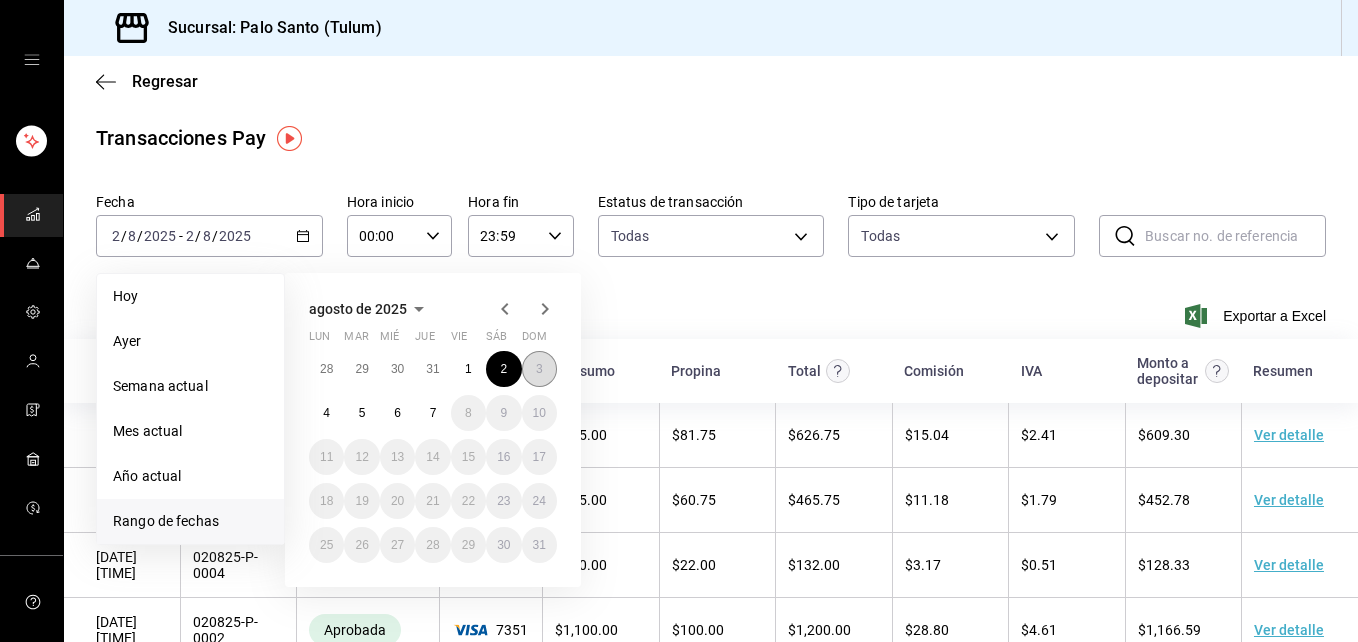 click on "3" at bounding box center [539, 369] 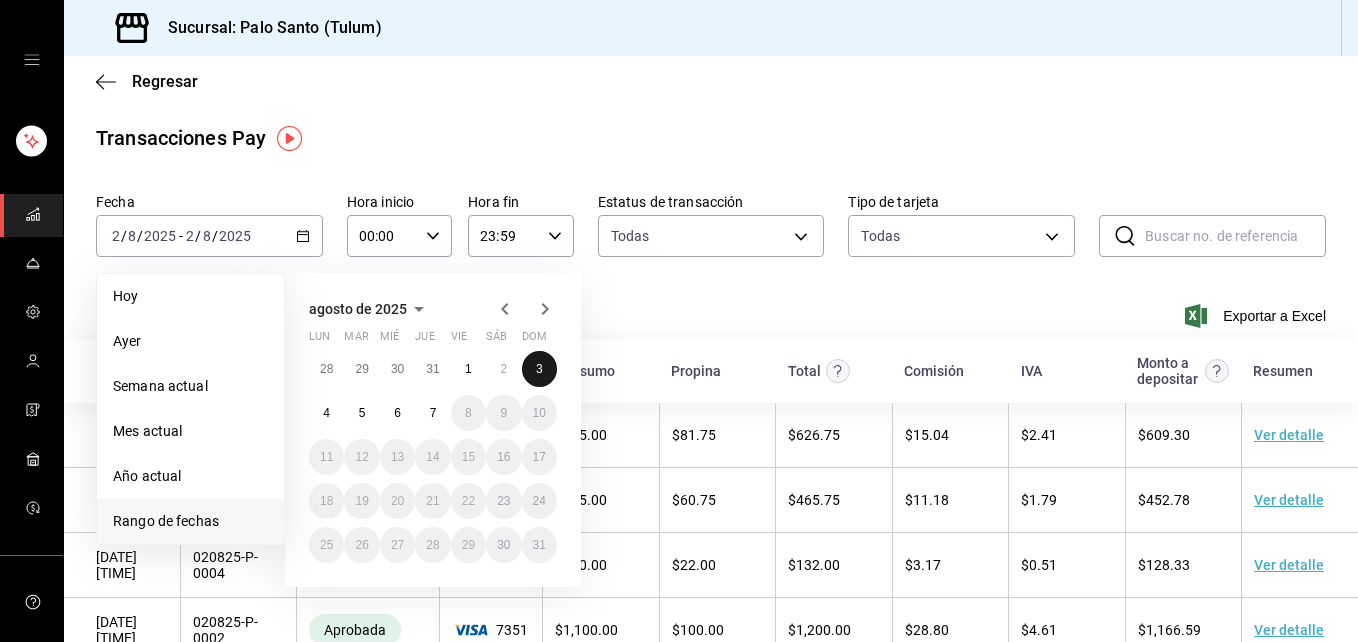 click on "3" at bounding box center [539, 369] 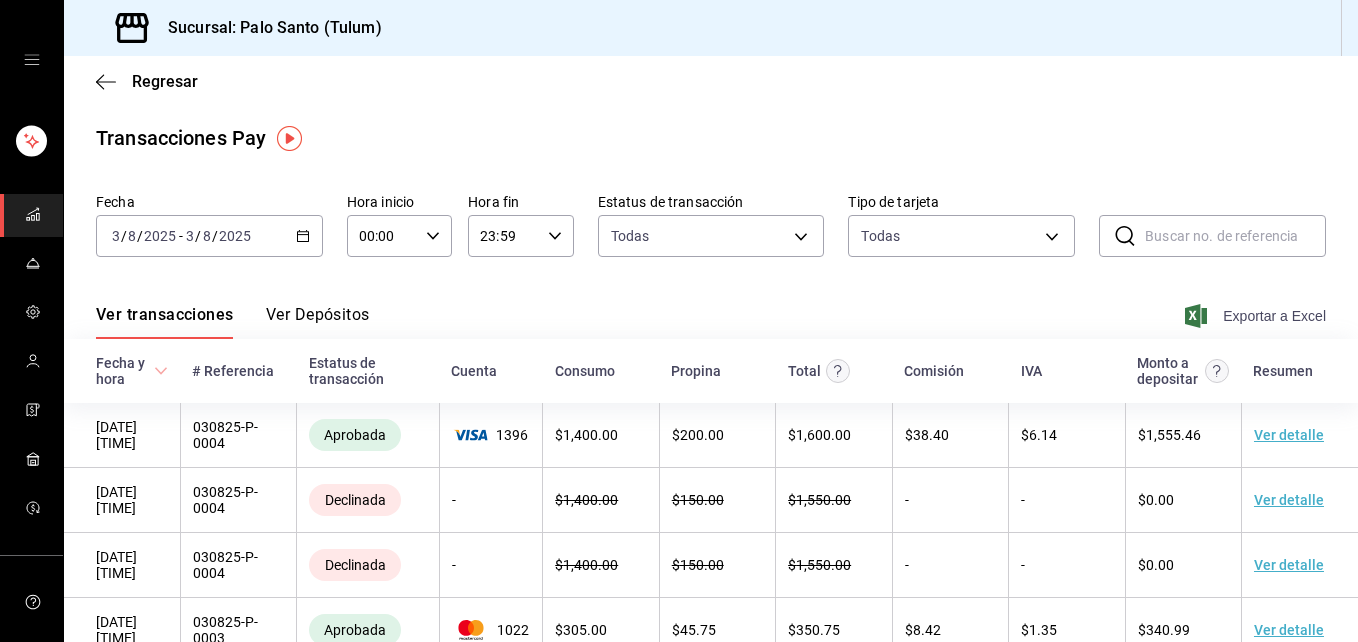 click on "Exportar a Excel" at bounding box center (1257, 316) 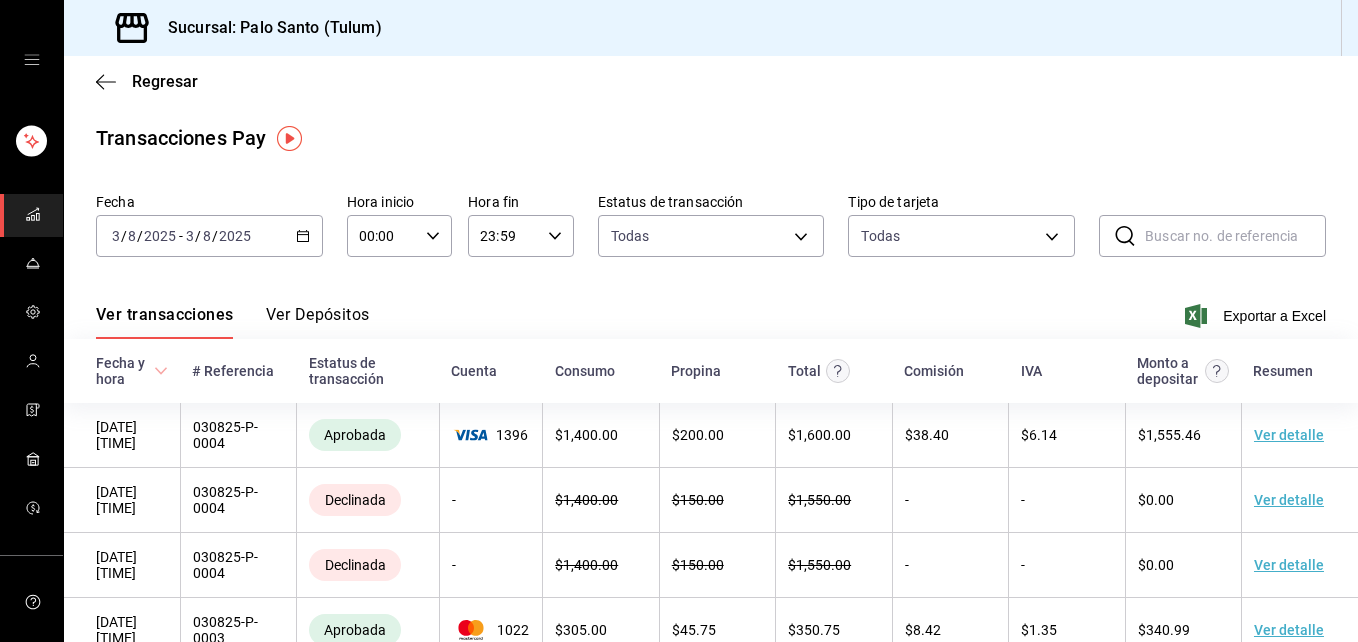 click 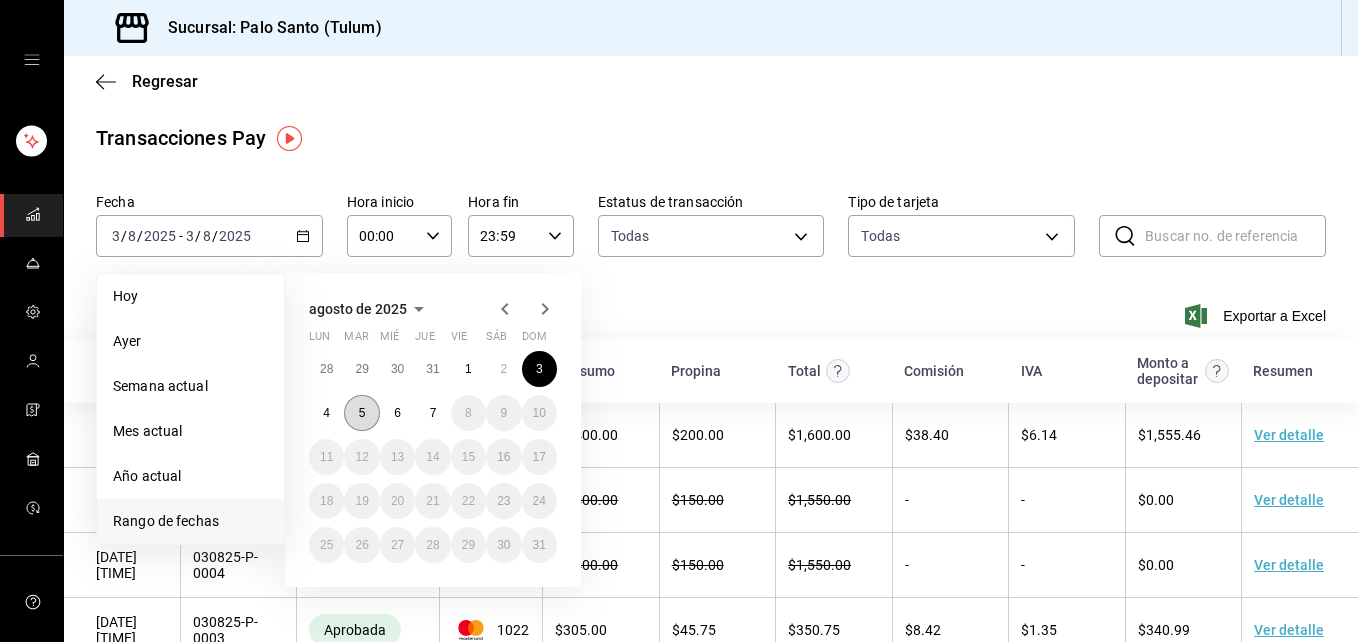 click on "5" at bounding box center [362, 413] 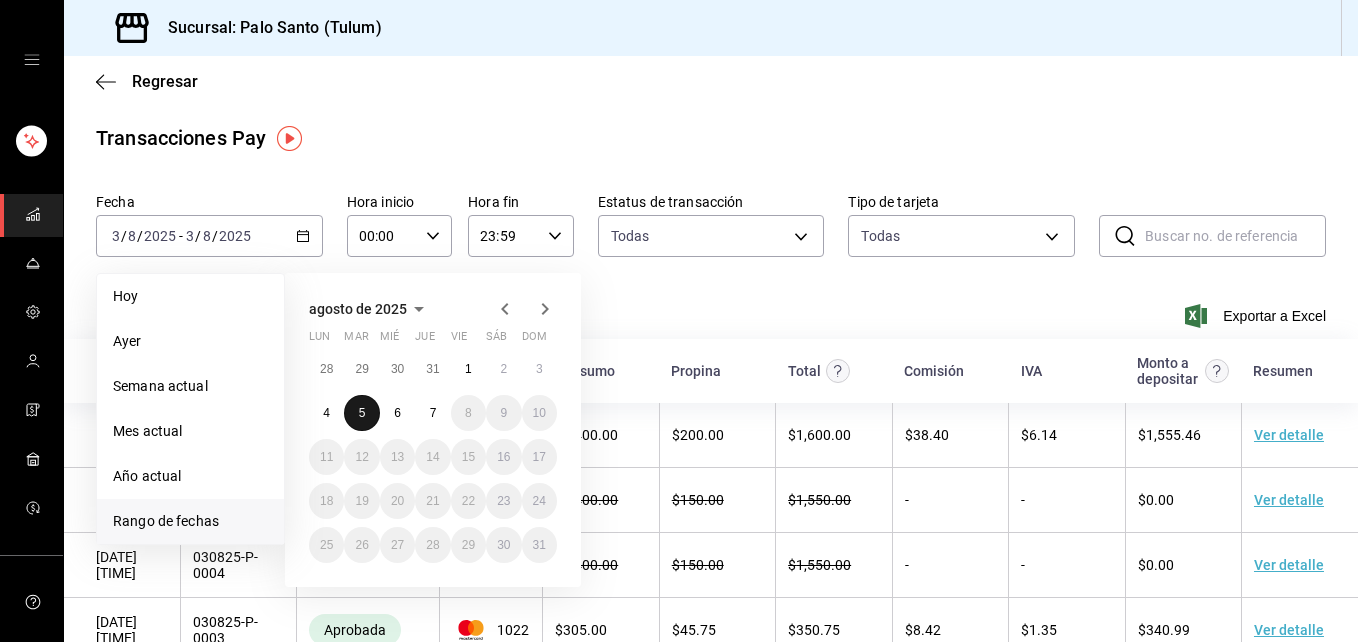 click on "5" at bounding box center (362, 413) 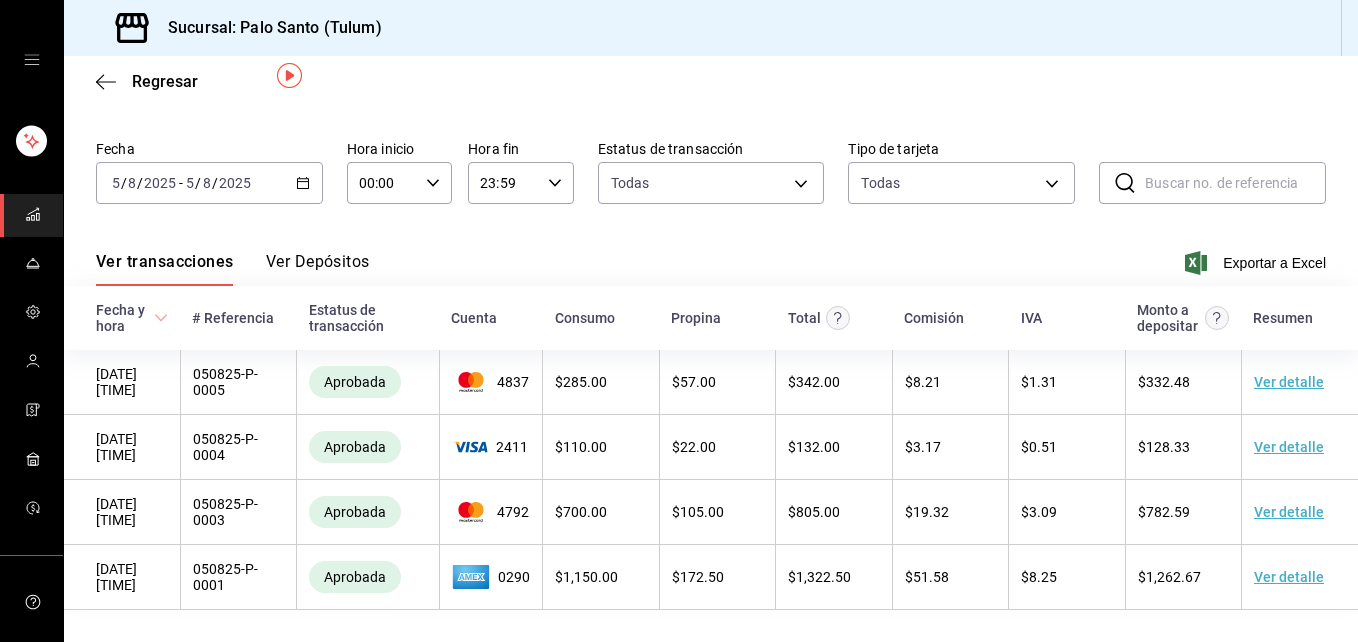 scroll, scrollTop: 63, scrollLeft: 0, axis: vertical 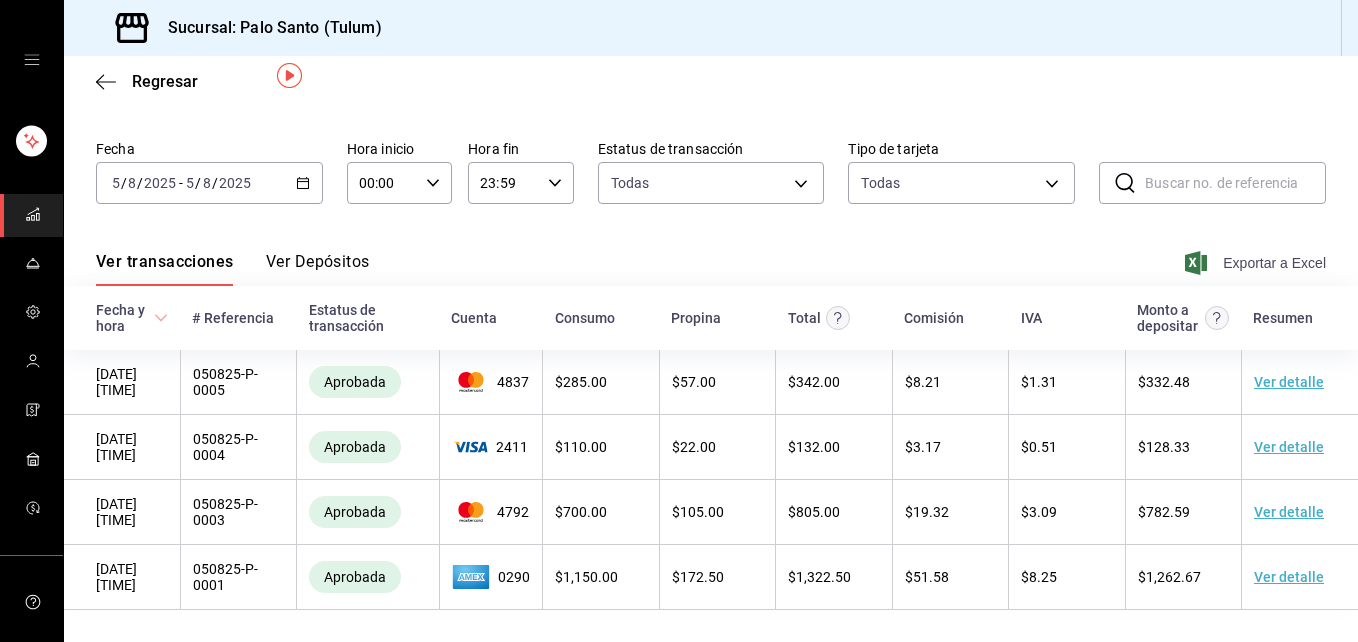 click on "Exportar a Excel" at bounding box center [1257, 263] 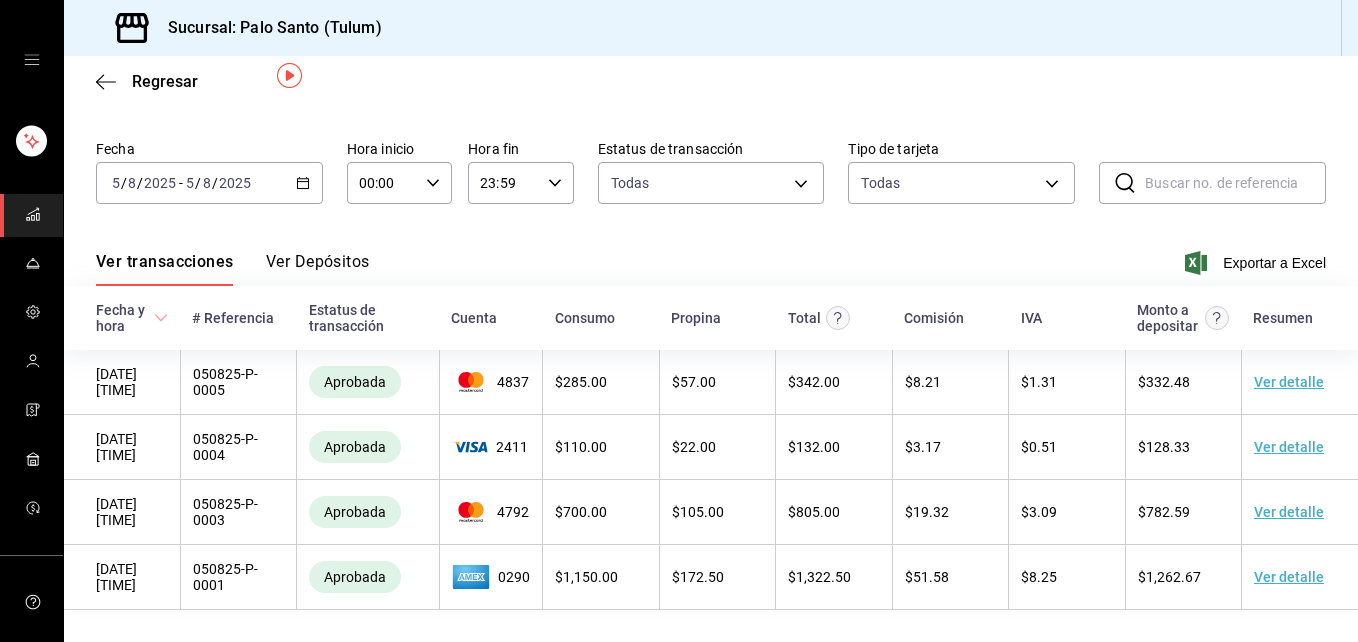 click 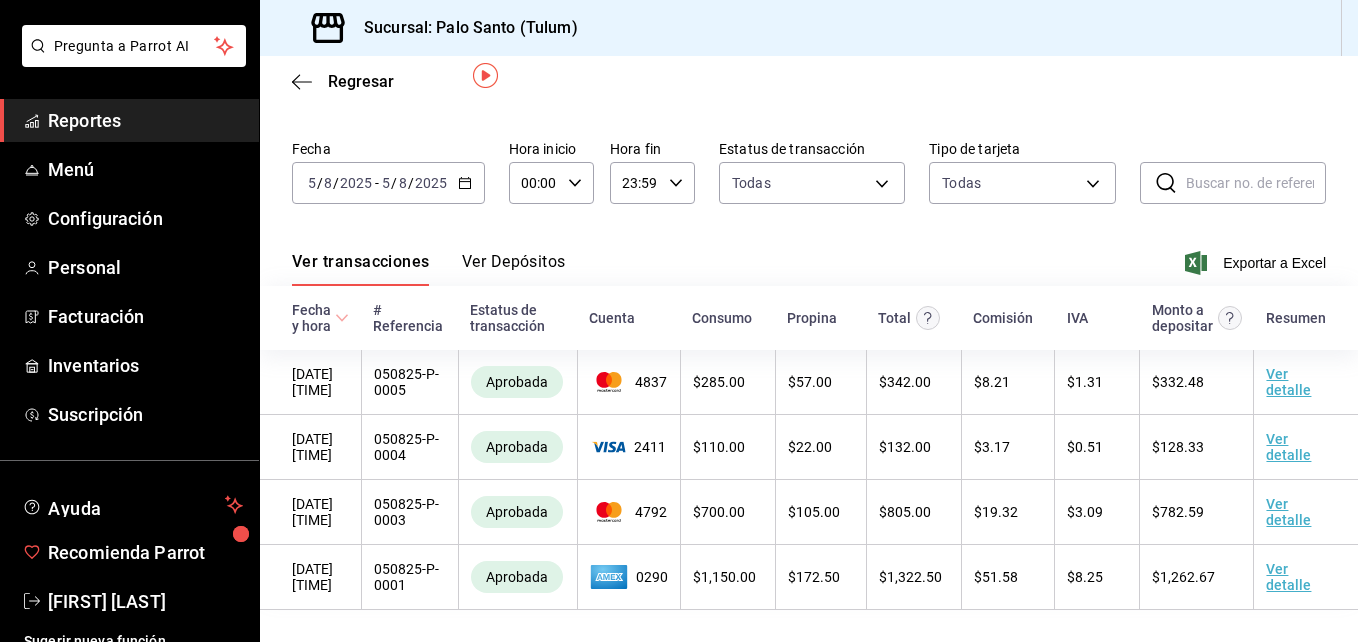 scroll, scrollTop: 113, scrollLeft: 0, axis: vertical 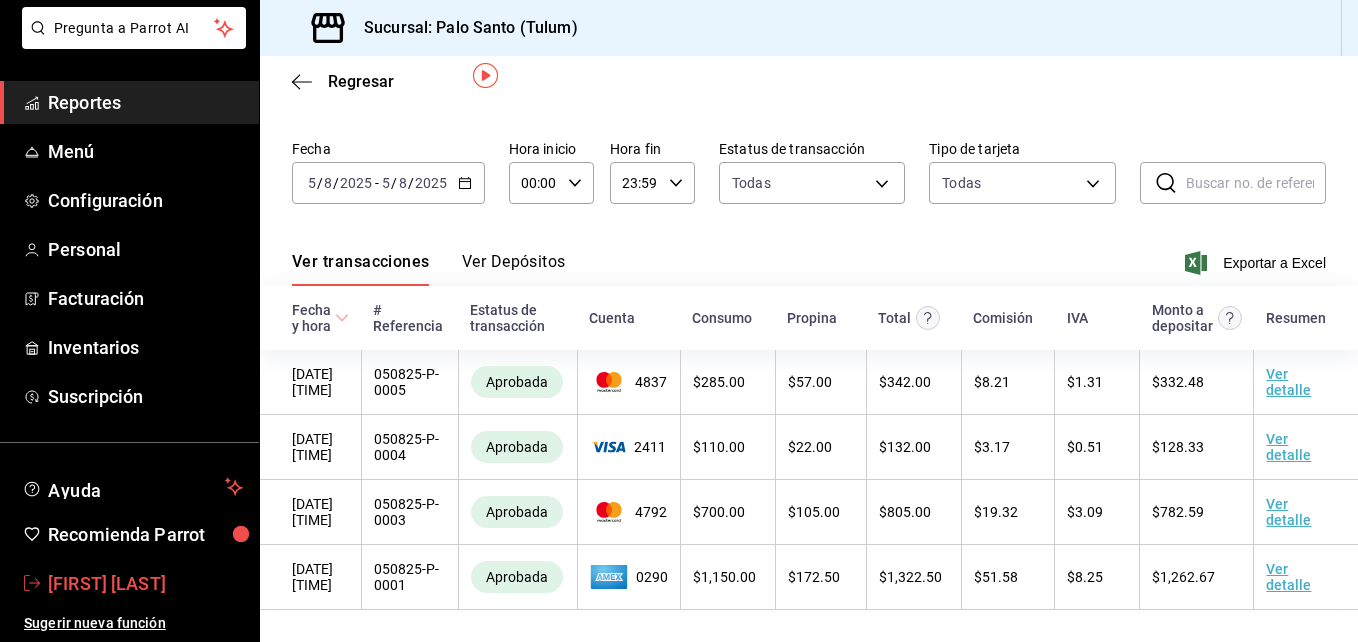 click on "[FIRST] [LAST]" at bounding box center [145, 583] 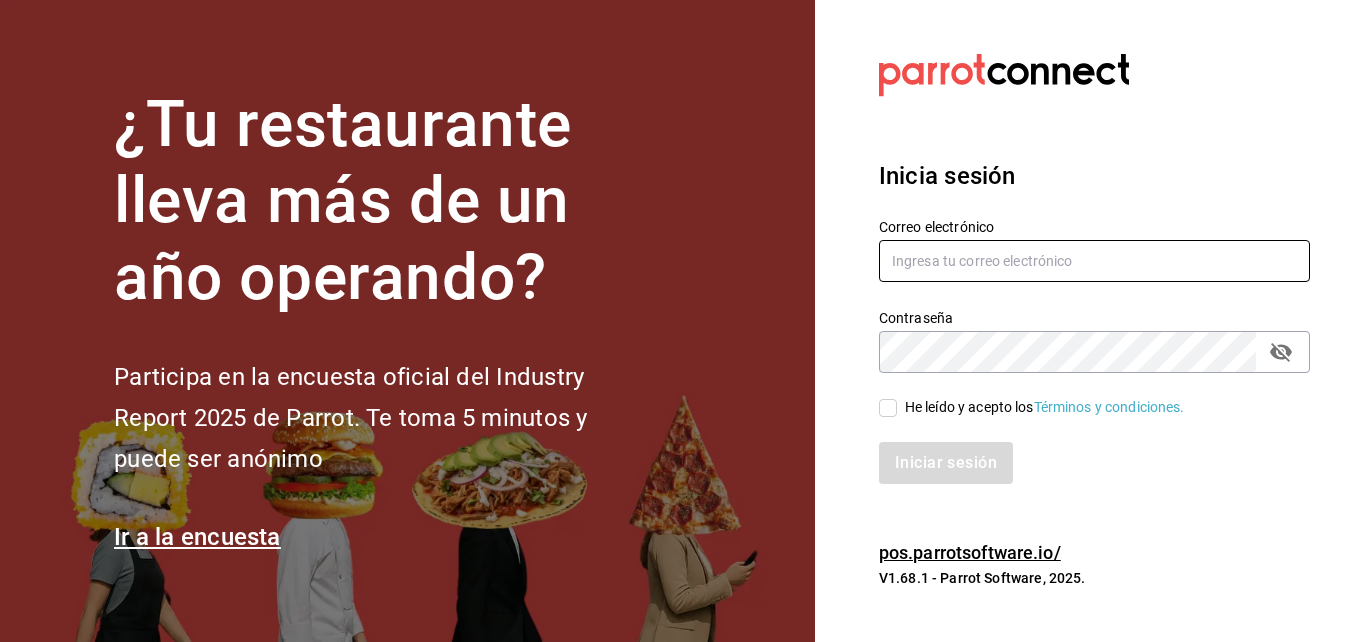 type on "[EMAIL]" 